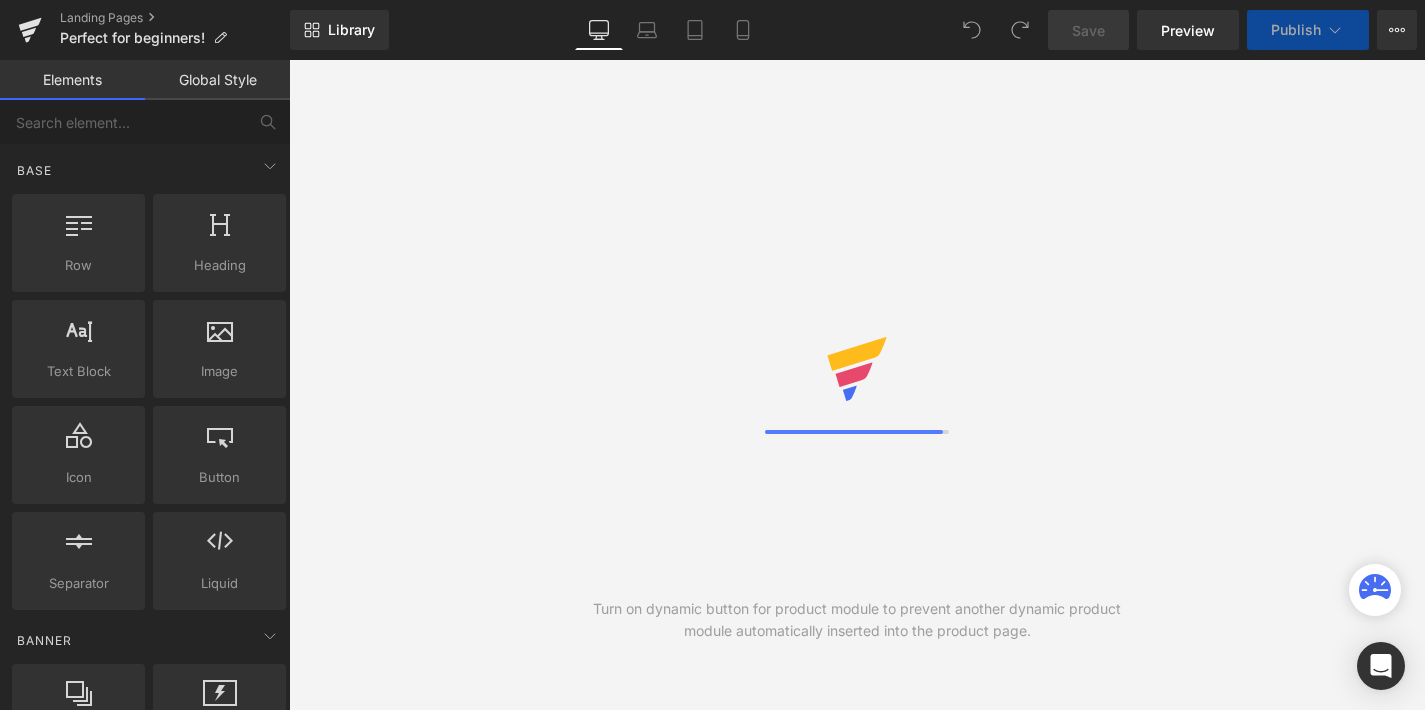 scroll, scrollTop: 0, scrollLeft: 0, axis: both 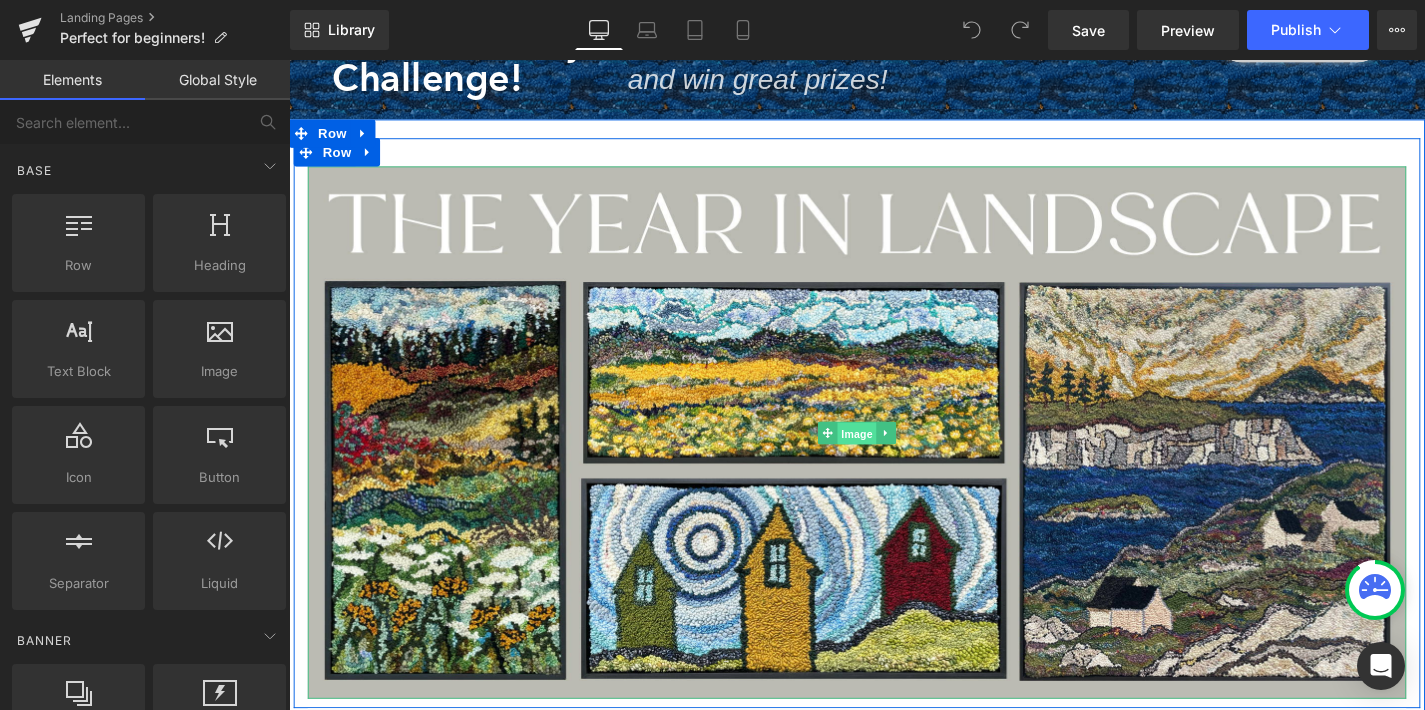 click on "Image" at bounding box center (894, 458) 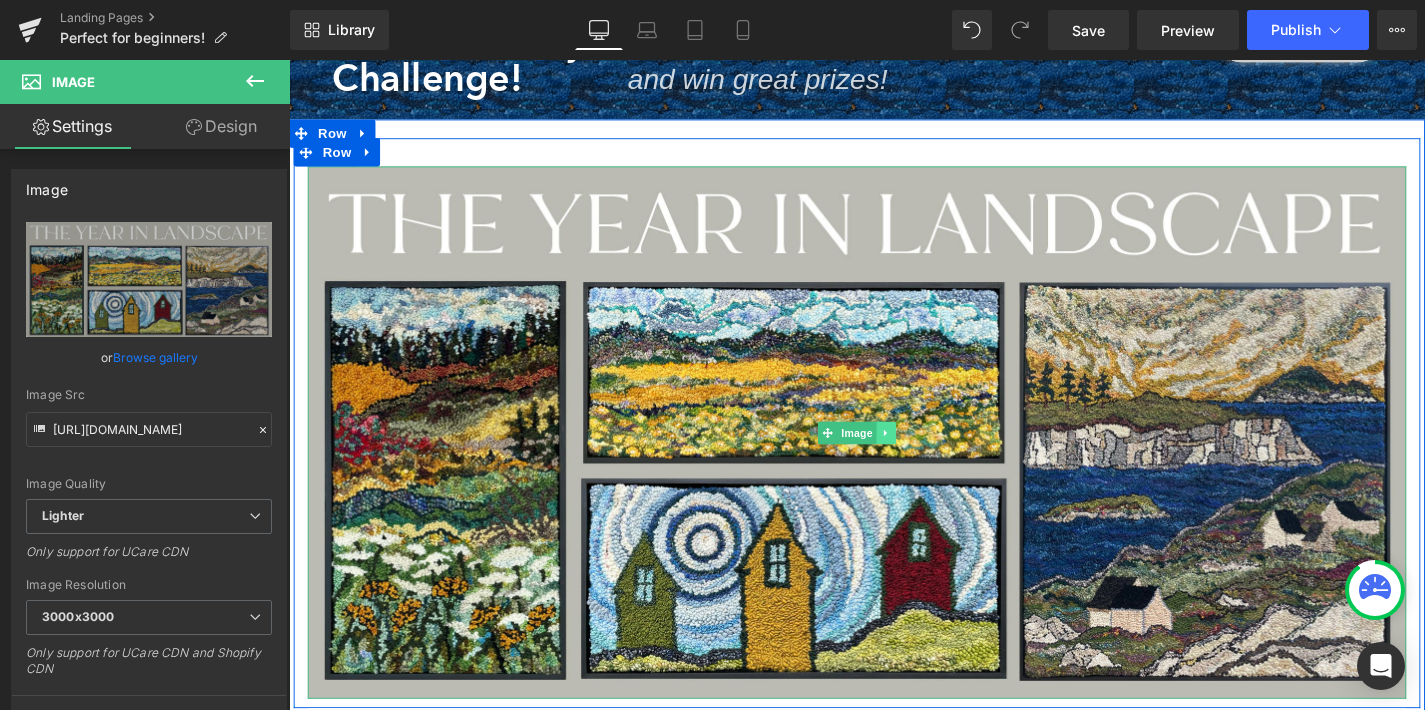 click at bounding box center (925, 457) 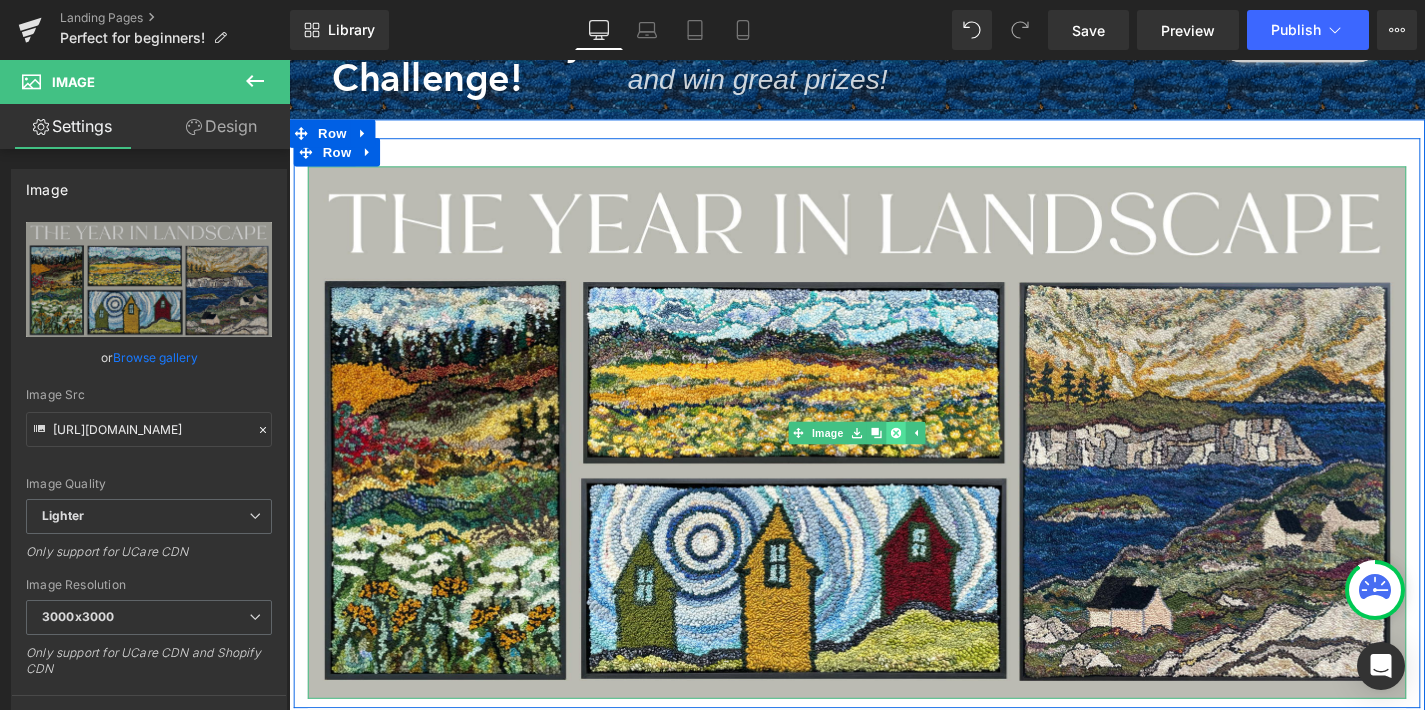 click 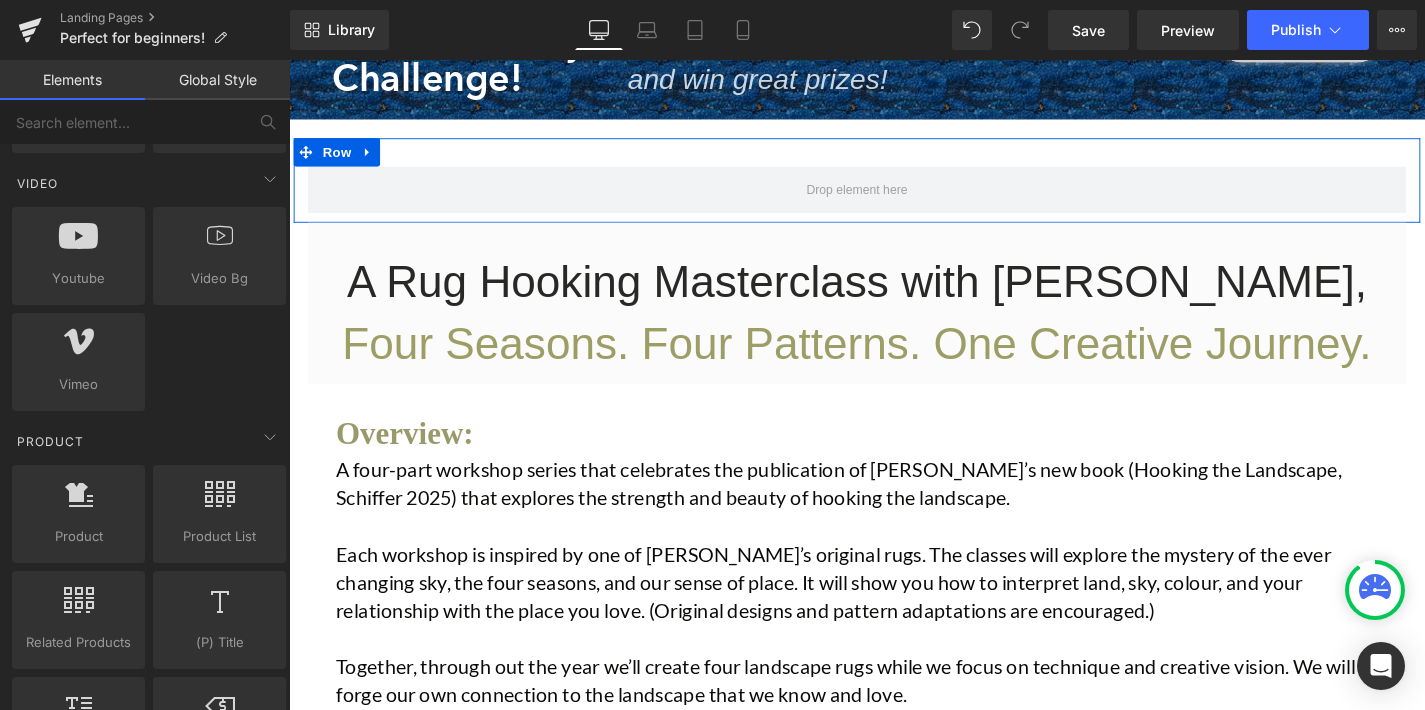 scroll, scrollTop: 1338, scrollLeft: 0, axis: vertical 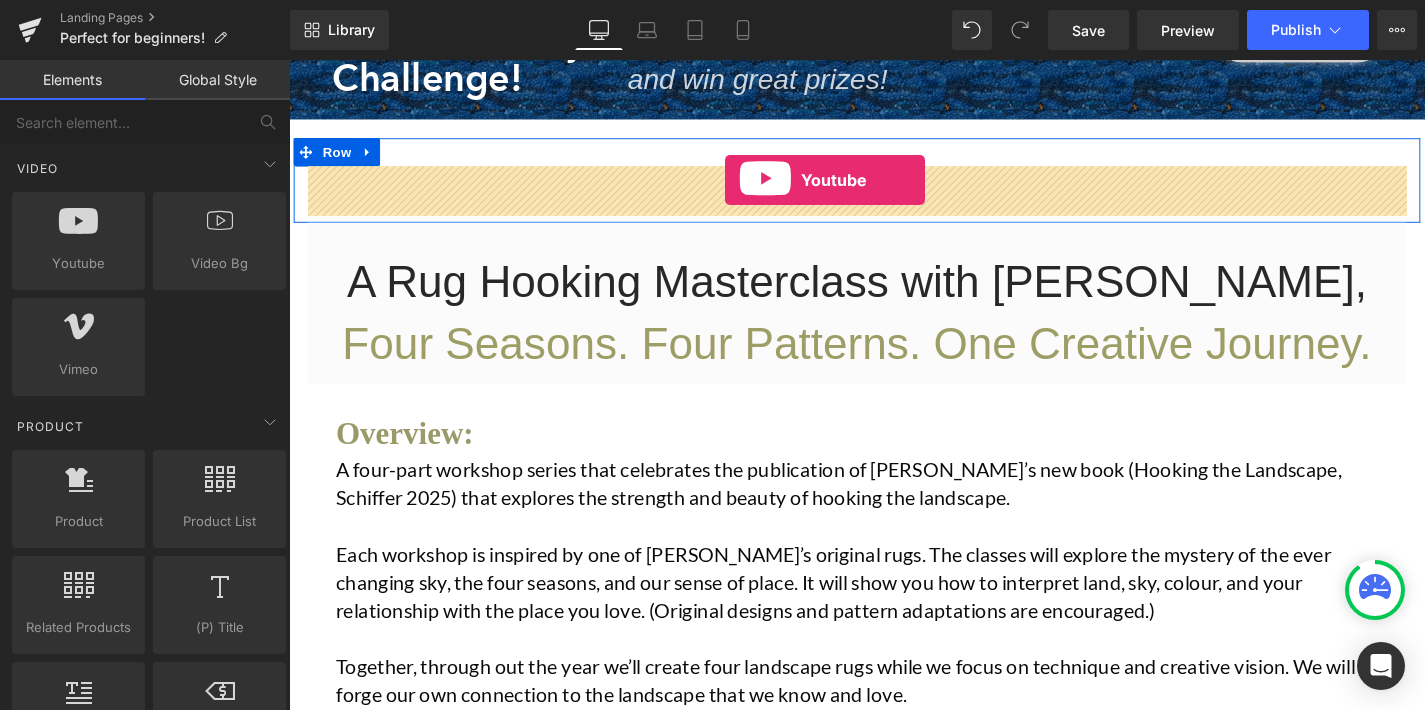 drag, startPoint x: 346, startPoint y: 293, endPoint x: 753, endPoint y: 188, distance: 420.32605 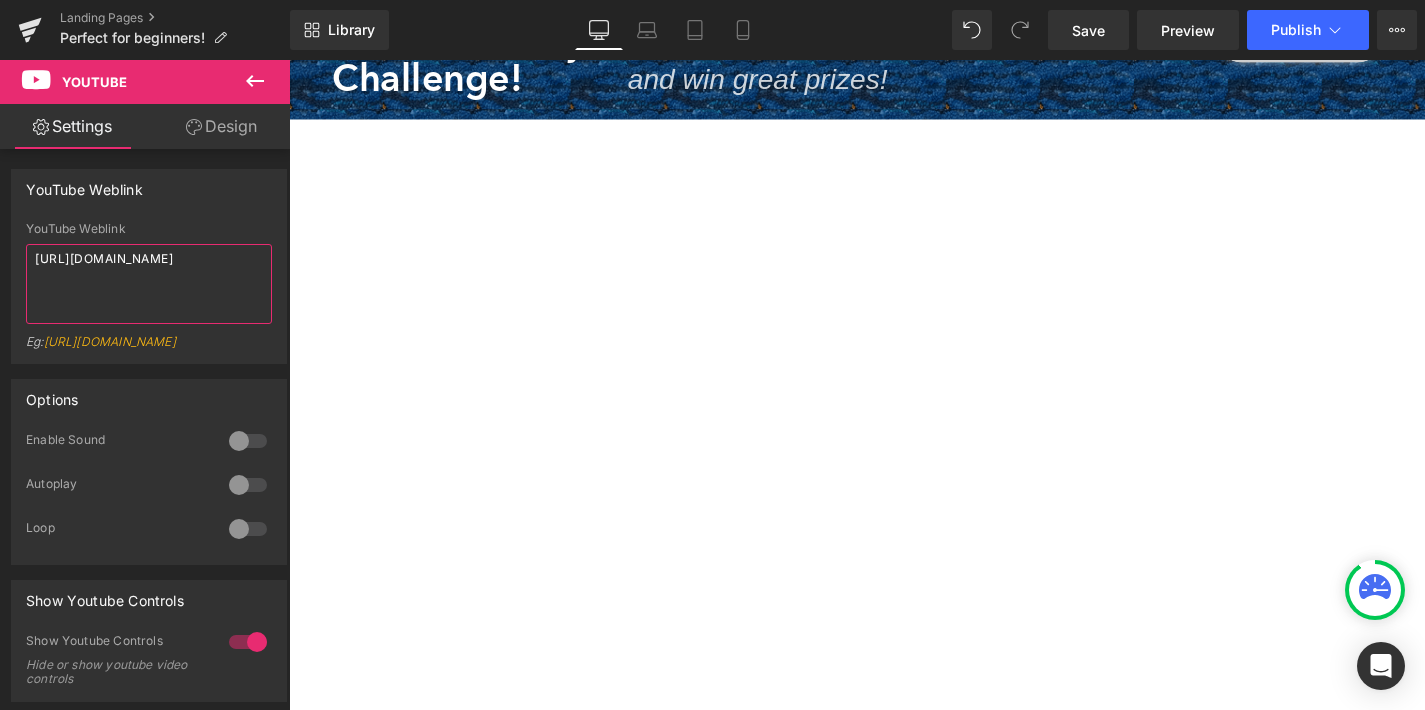 drag, startPoint x: 159, startPoint y: 283, endPoint x: -7, endPoint y: 224, distance: 176.17322 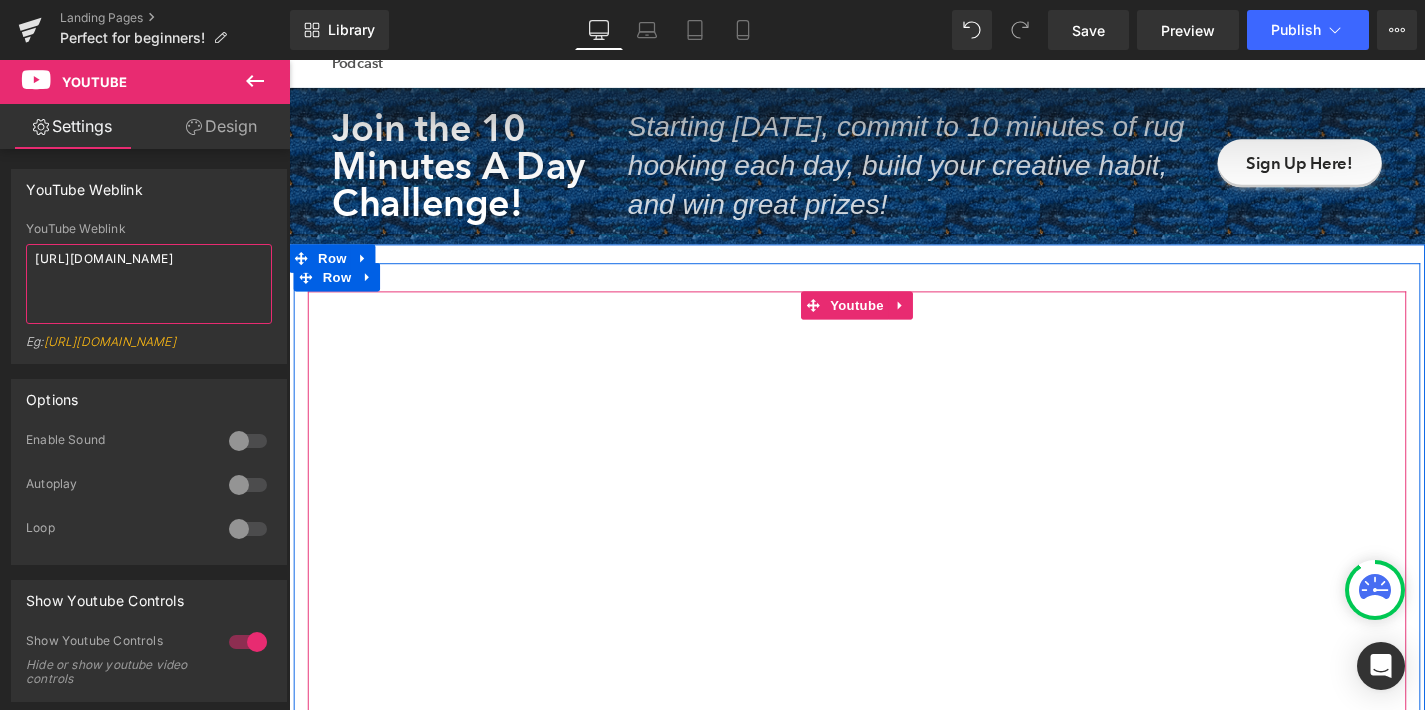 scroll, scrollTop: 196, scrollLeft: 0, axis: vertical 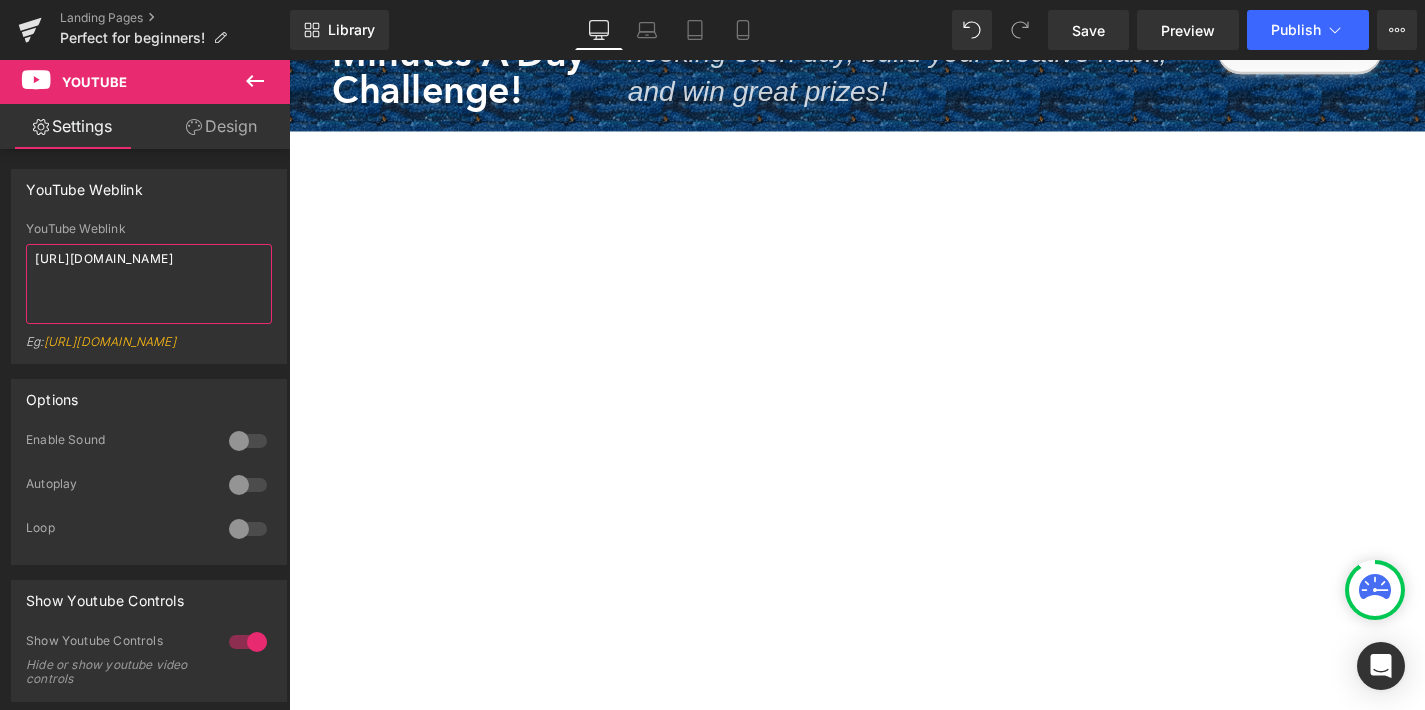 drag, startPoint x: 236, startPoint y: 296, endPoint x: -7, endPoint y: 222, distance: 254.01772 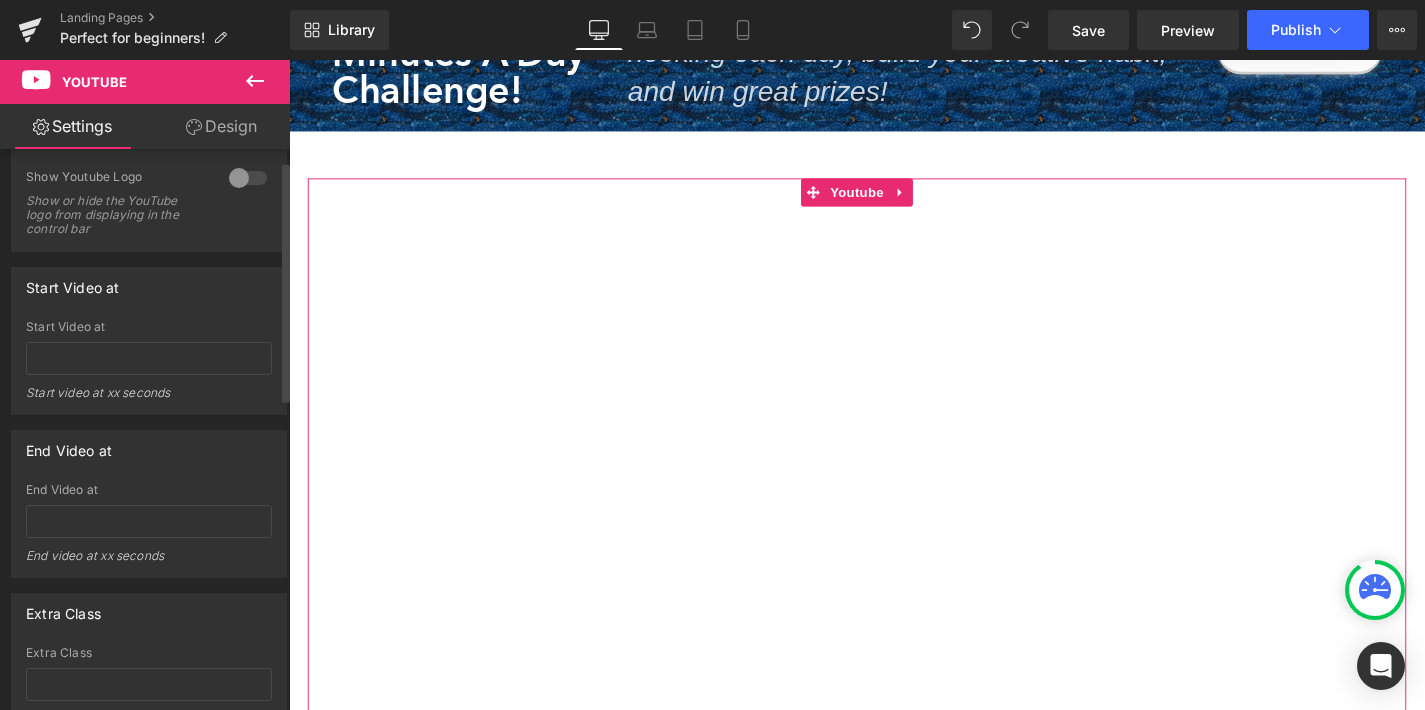 scroll, scrollTop: 0, scrollLeft: 0, axis: both 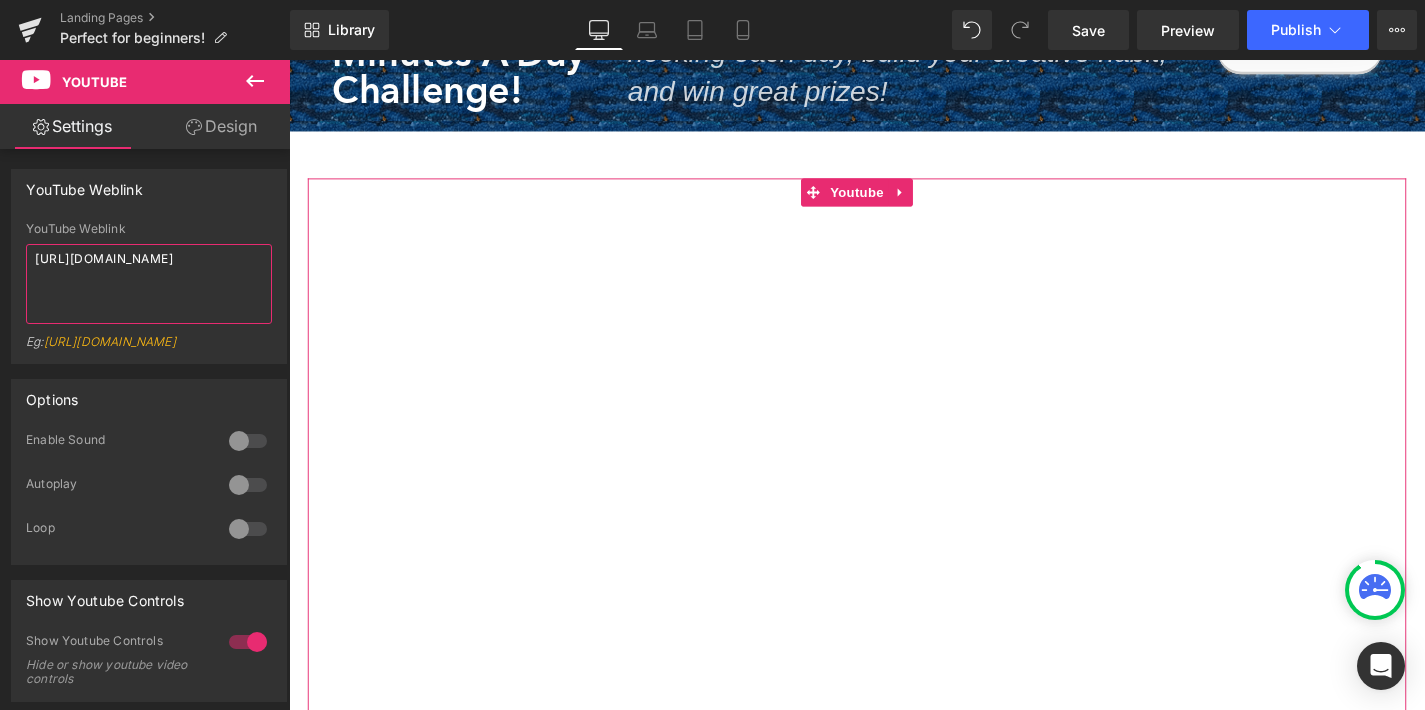 type on "[URL][DOMAIN_NAME]" 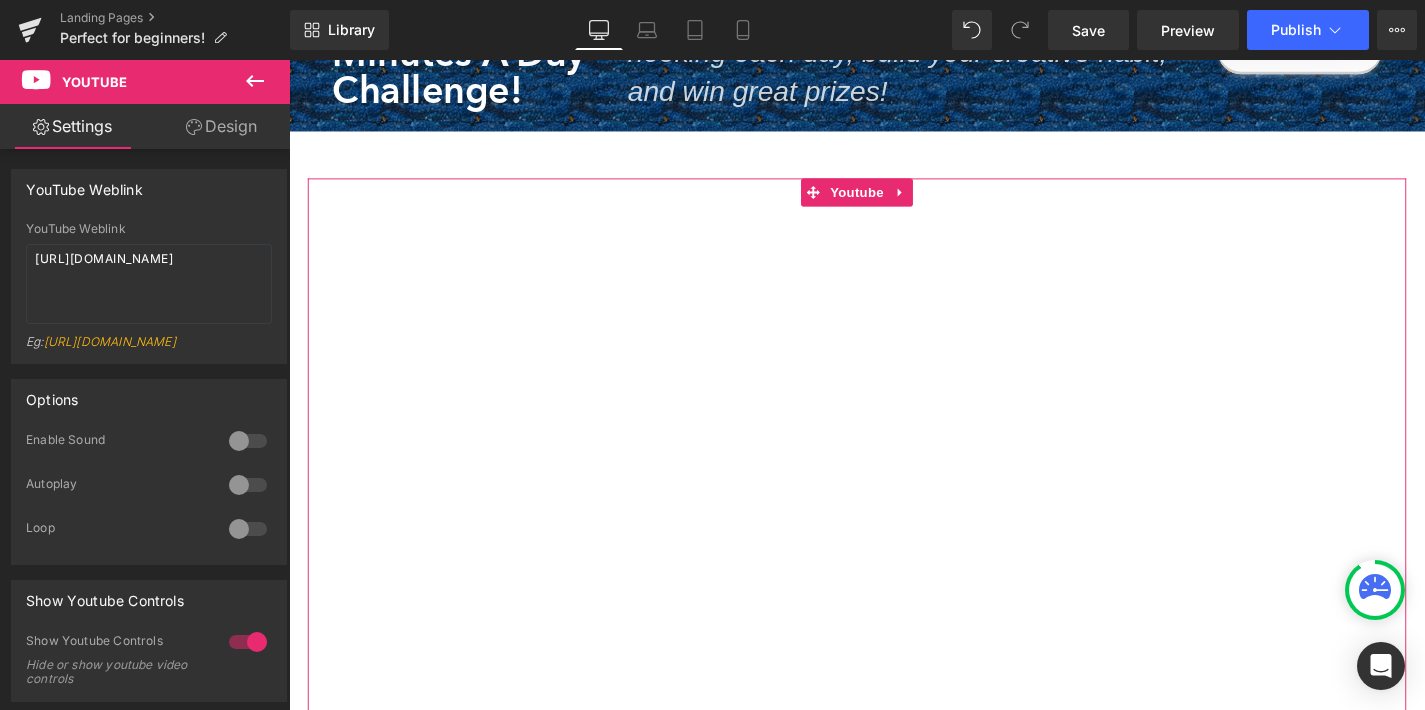 click on "Design" at bounding box center [221, 126] 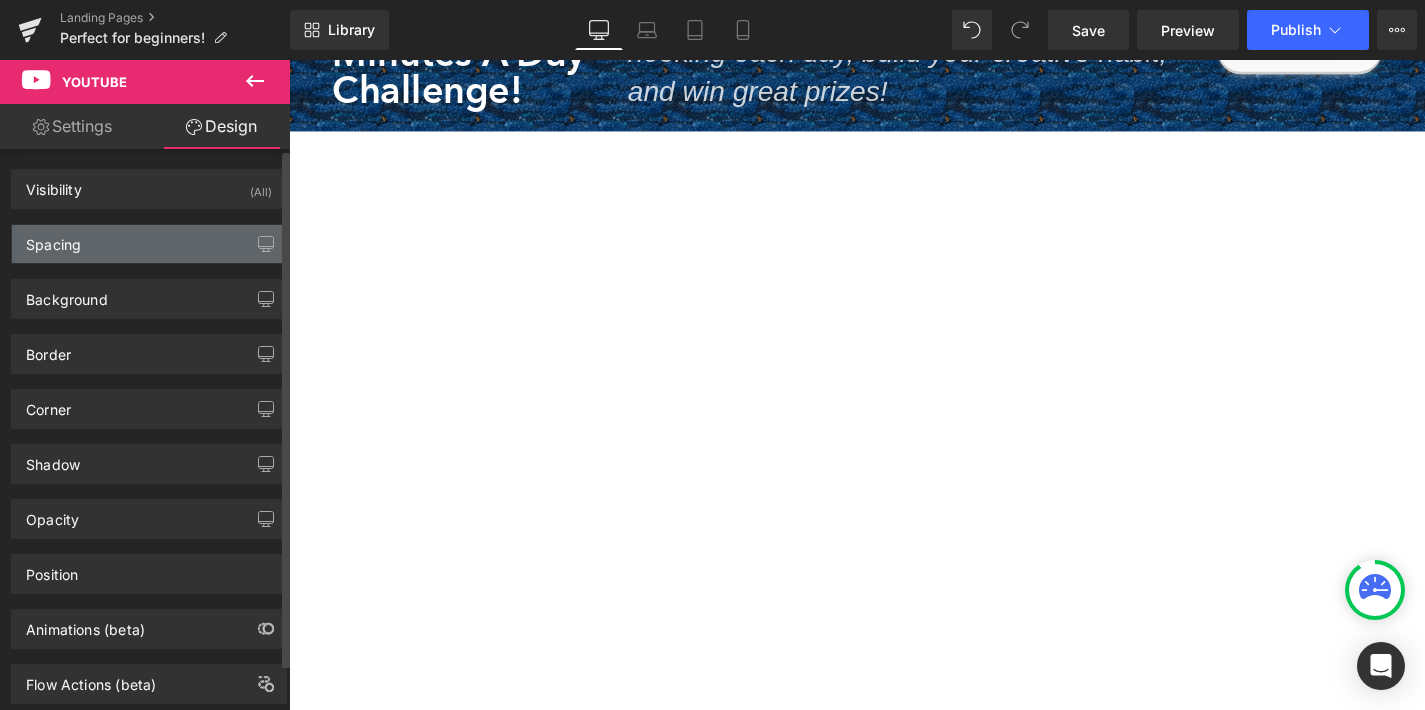 click on "Spacing" at bounding box center [53, 239] 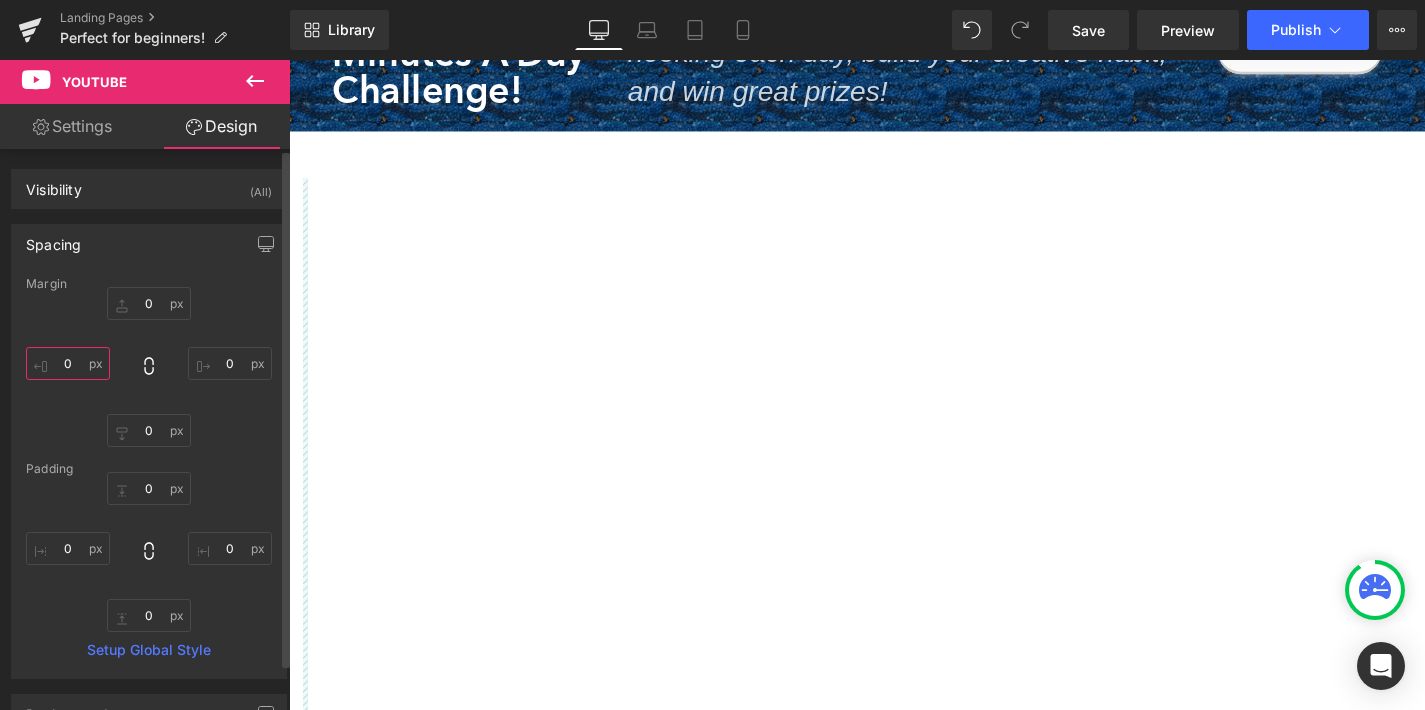 click on "0" at bounding box center (68, 363) 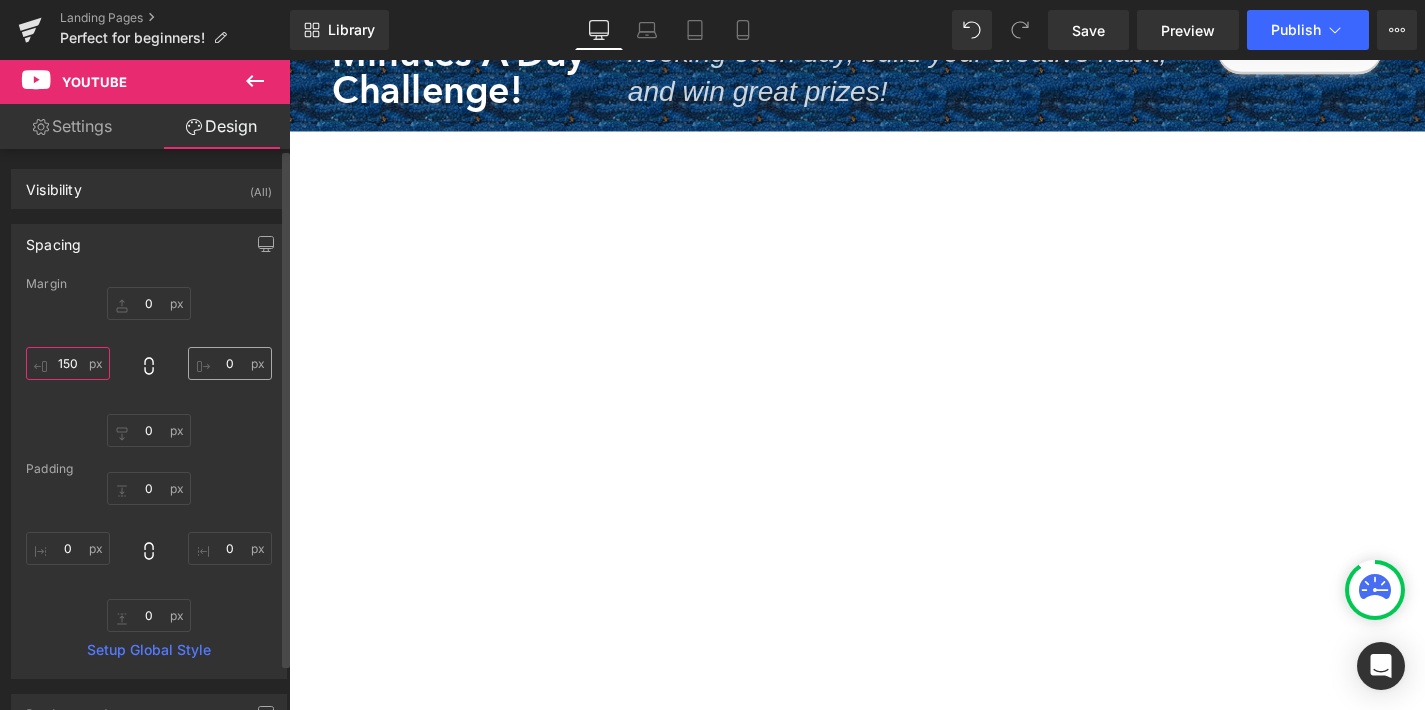 type on "150" 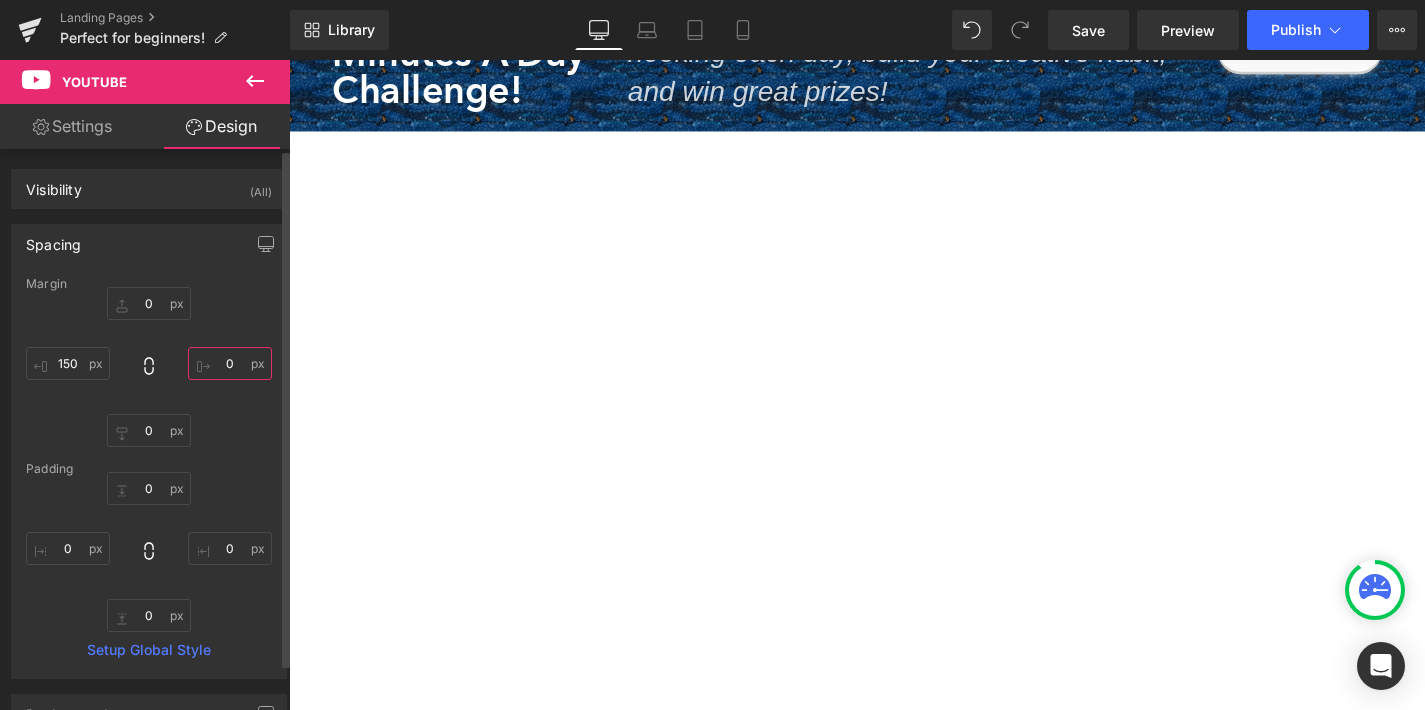 click on "0" at bounding box center [230, 363] 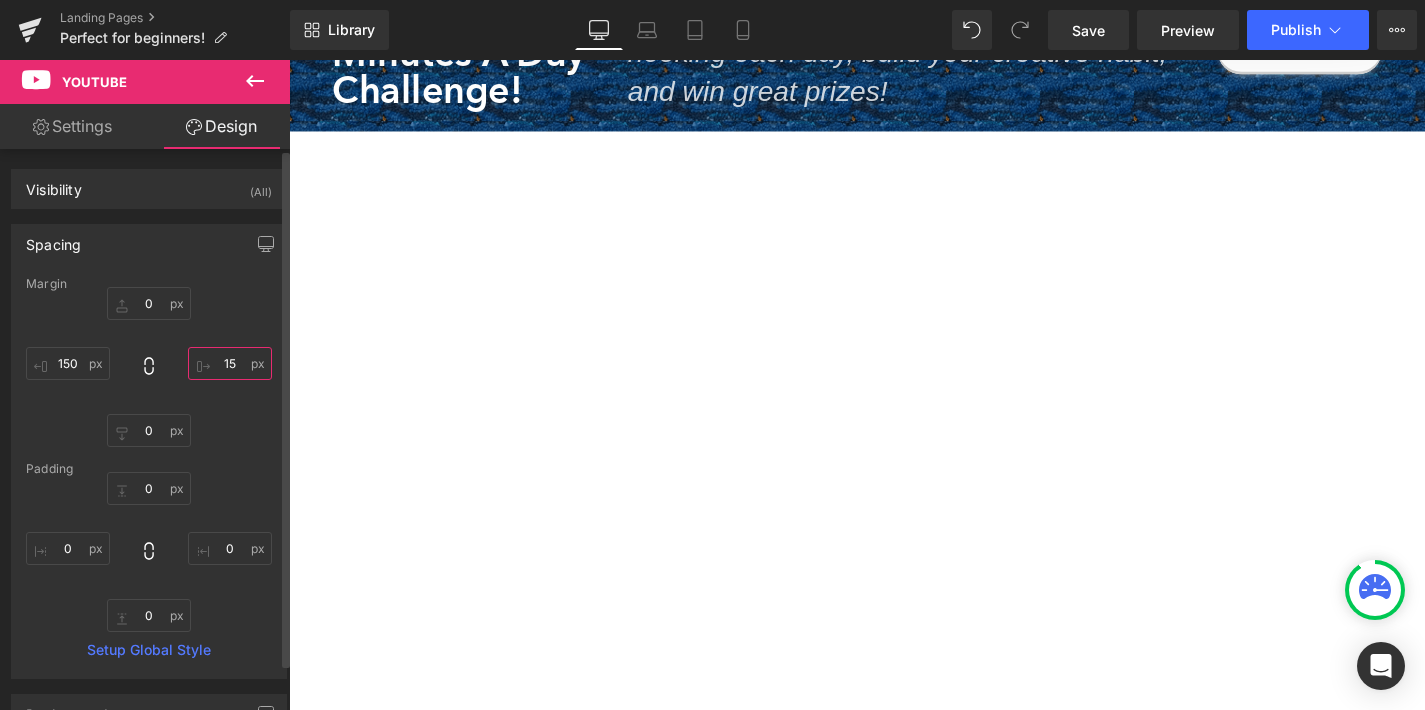 type on "150" 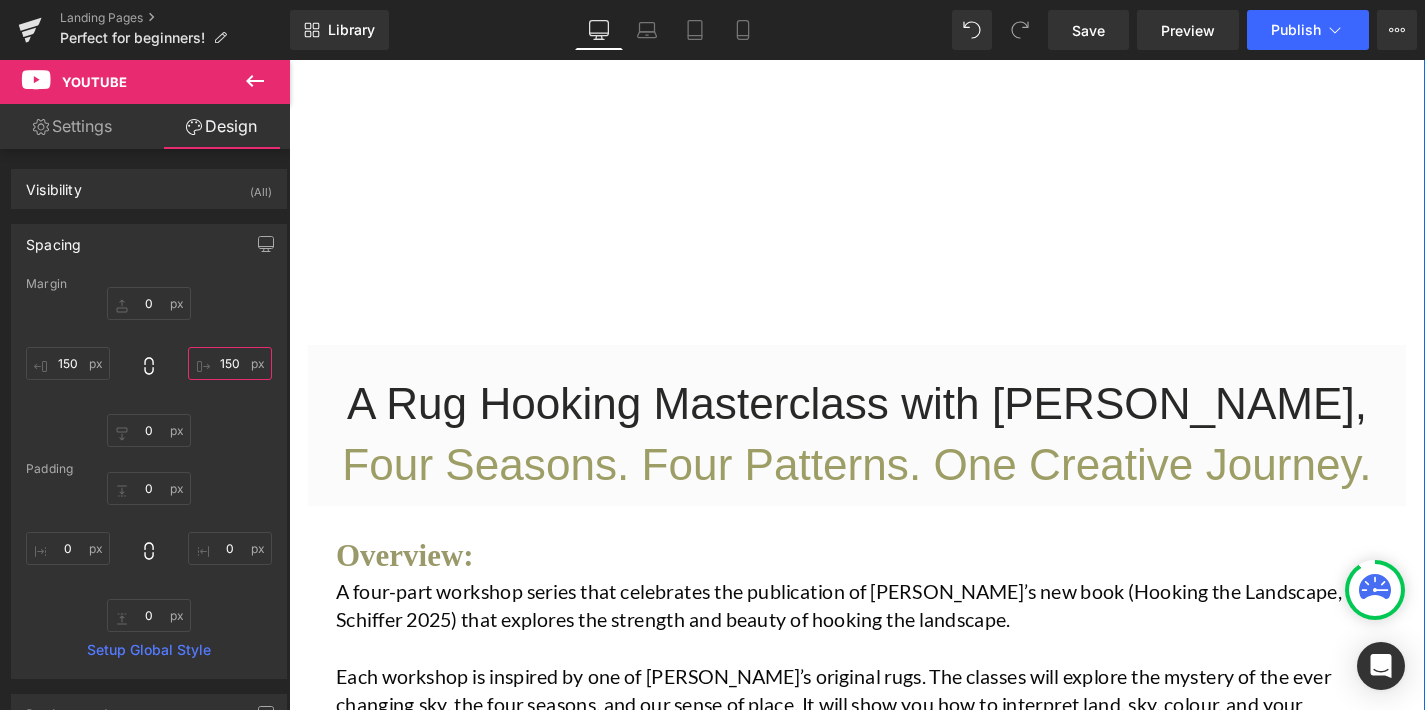 scroll, scrollTop: 650, scrollLeft: 0, axis: vertical 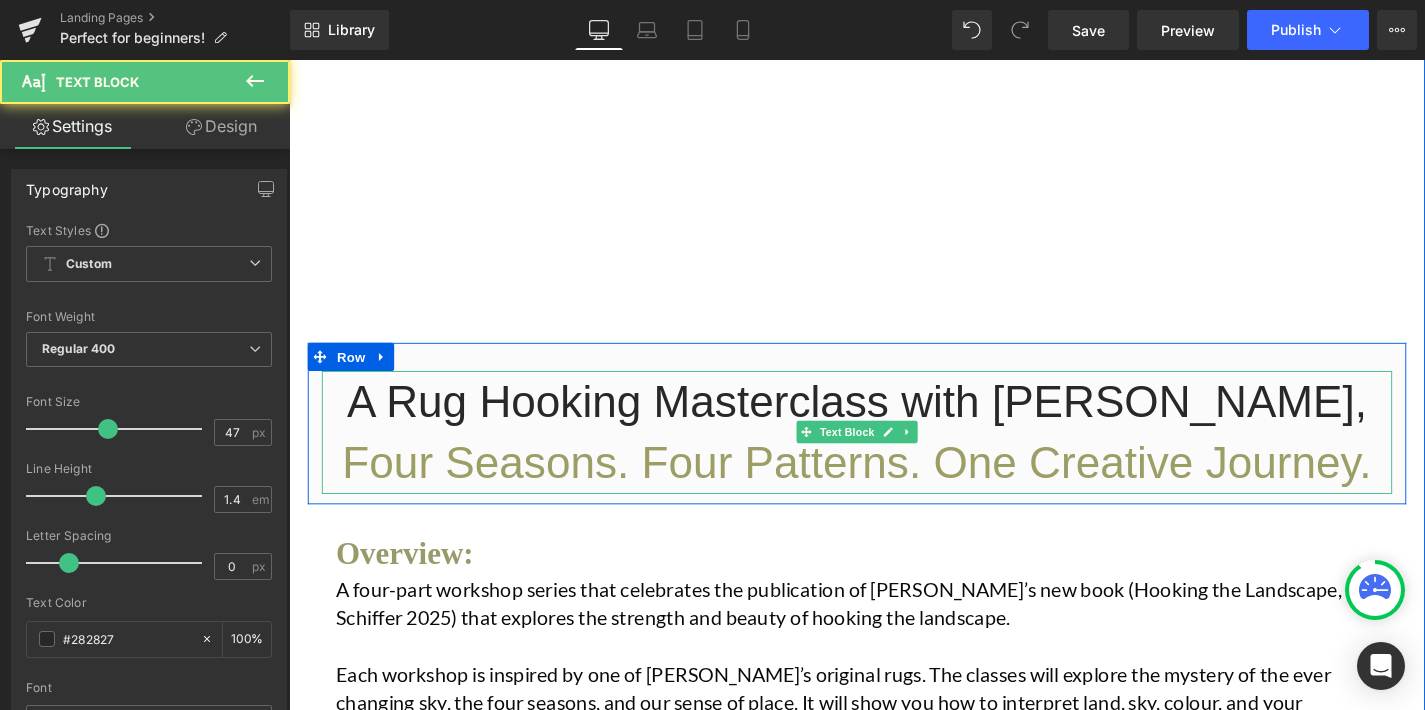 click on "Four Seasons. Four Patterns. One Creative Journey." at bounding box center [894, 488] 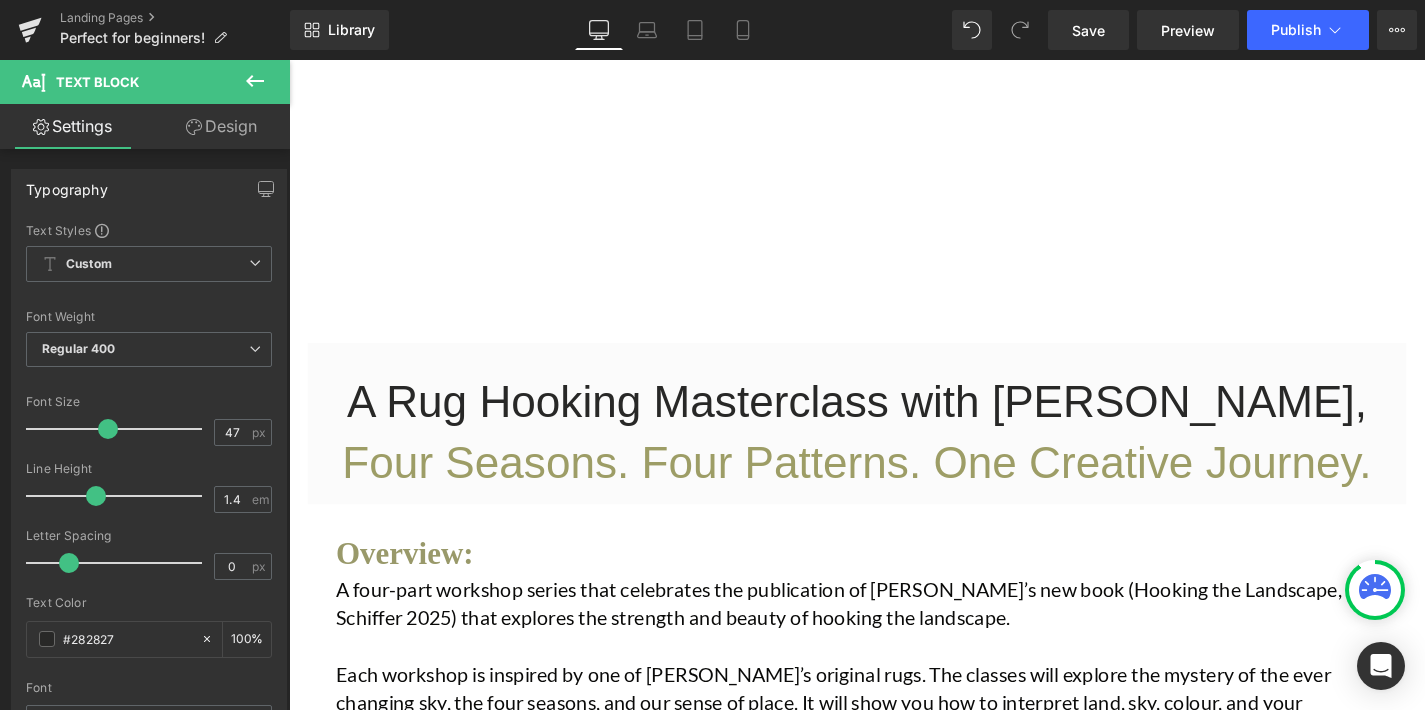 click on "Design" at bounding box center [221, 126] 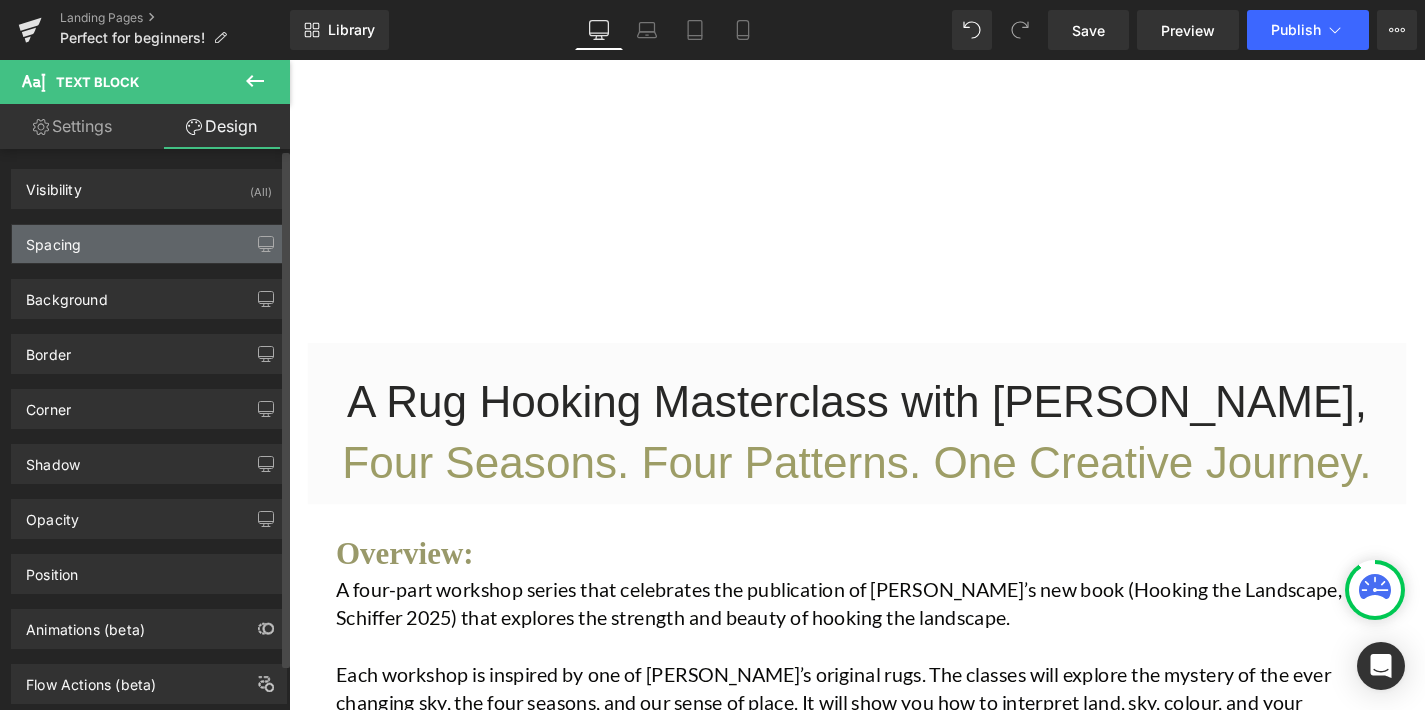click on "Spacing" at bounding box center [149, 244] 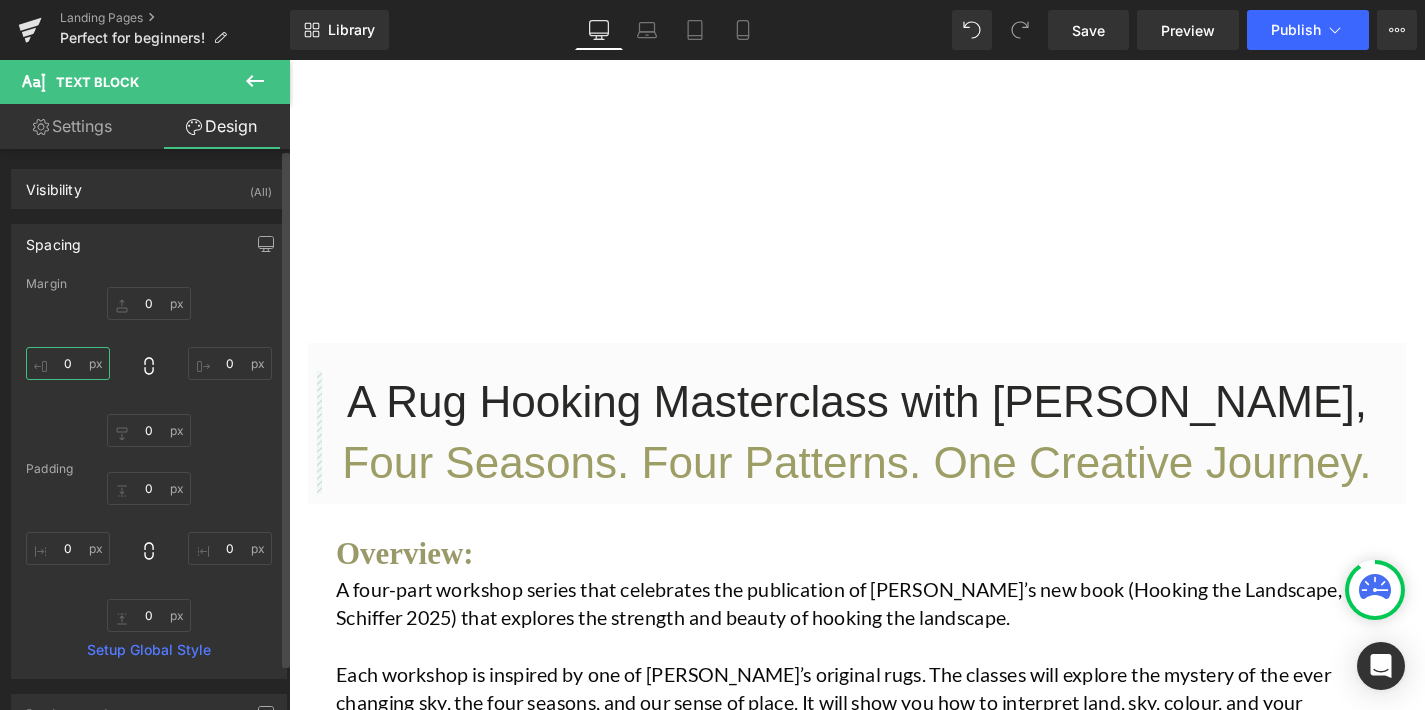 click on "0" at bounding box center [68, 363] 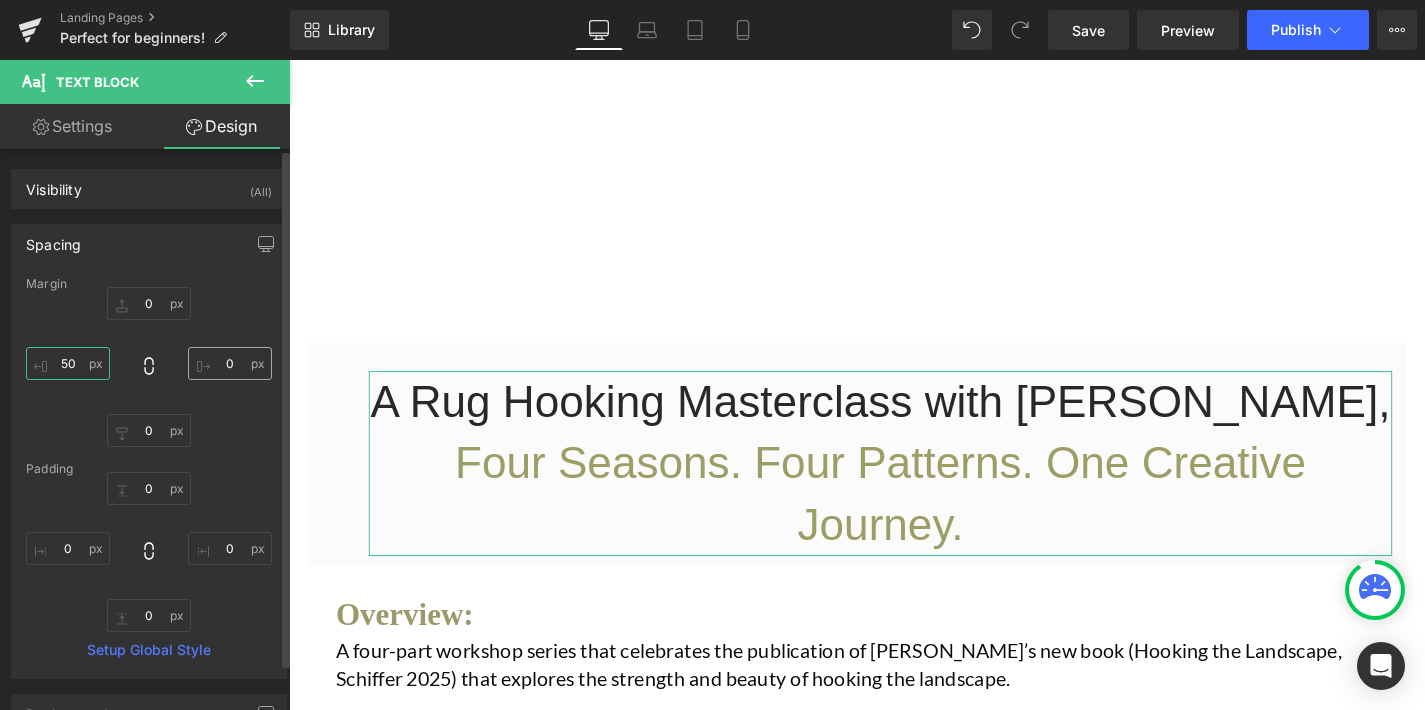 type on "50" 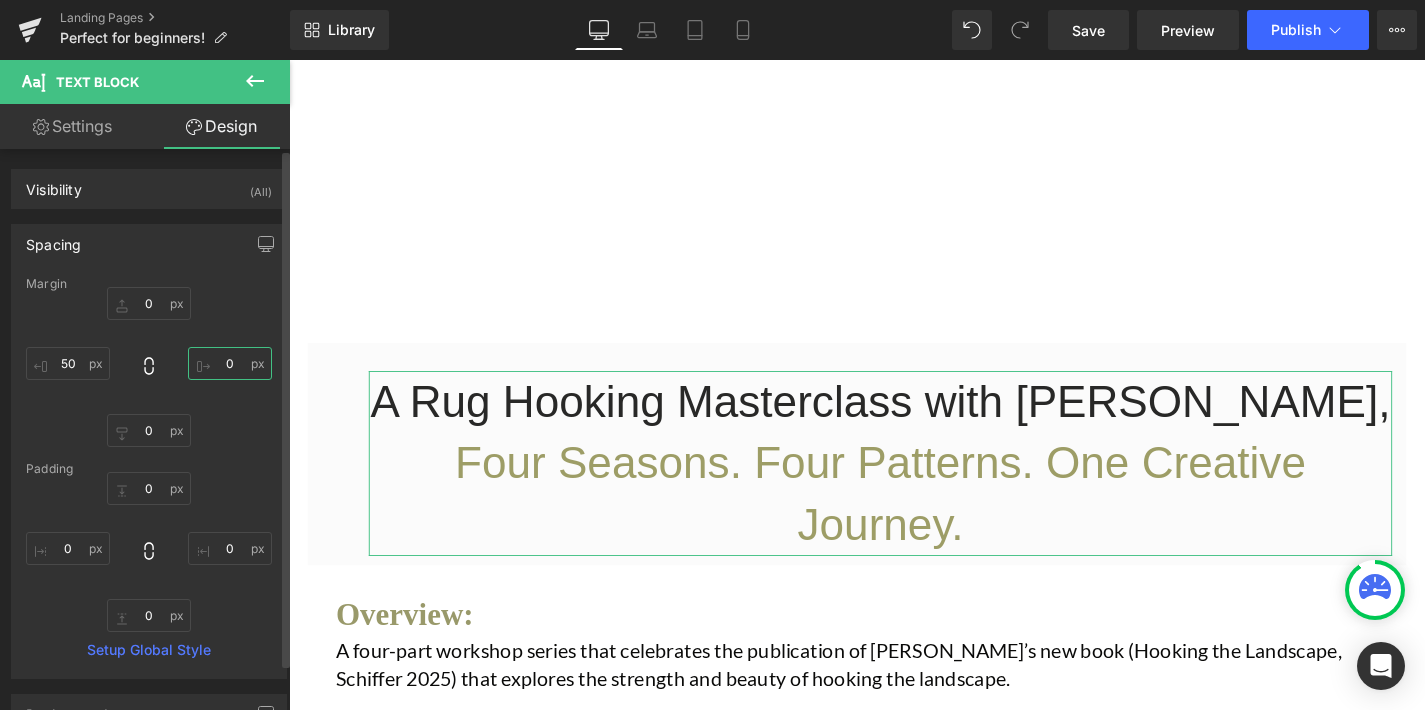 click on "0" at bounding box center [230, 363] 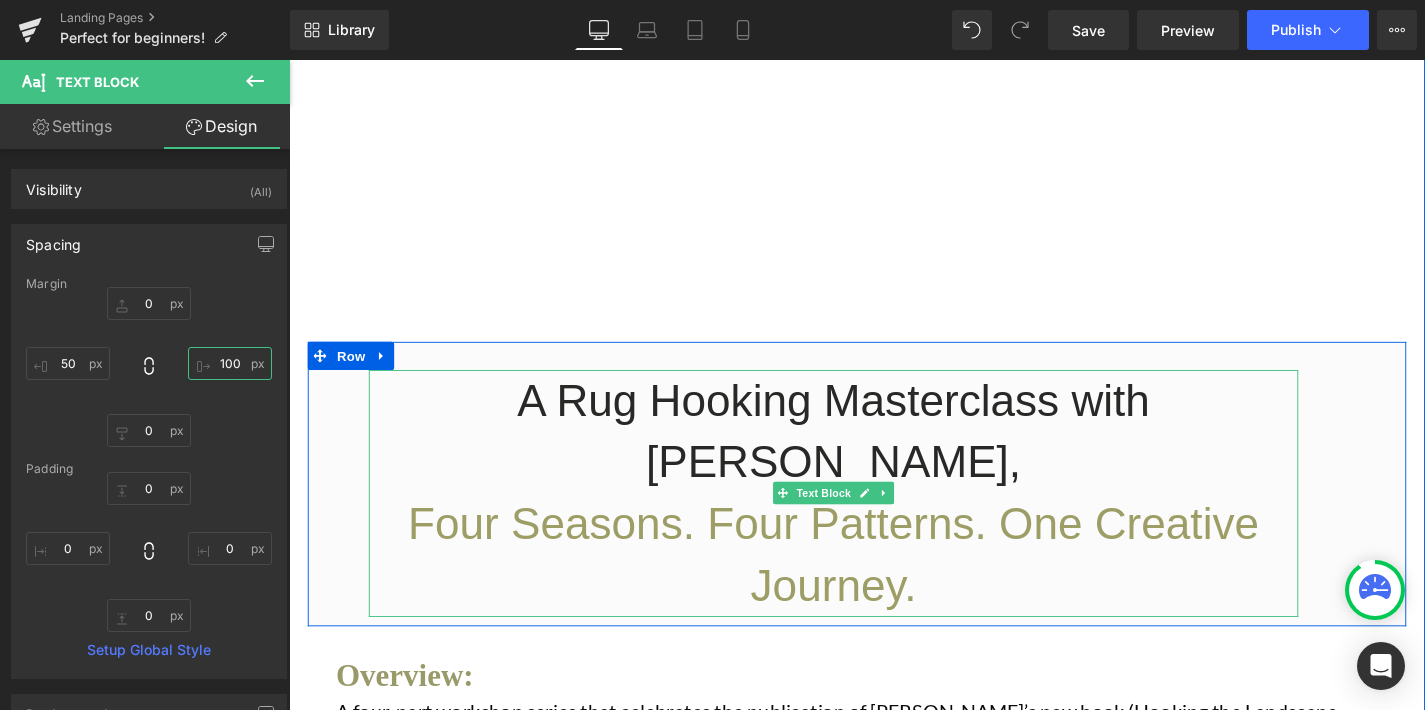 scroll, scrollTop: 654, scrollLeft: 0, axis: vertical 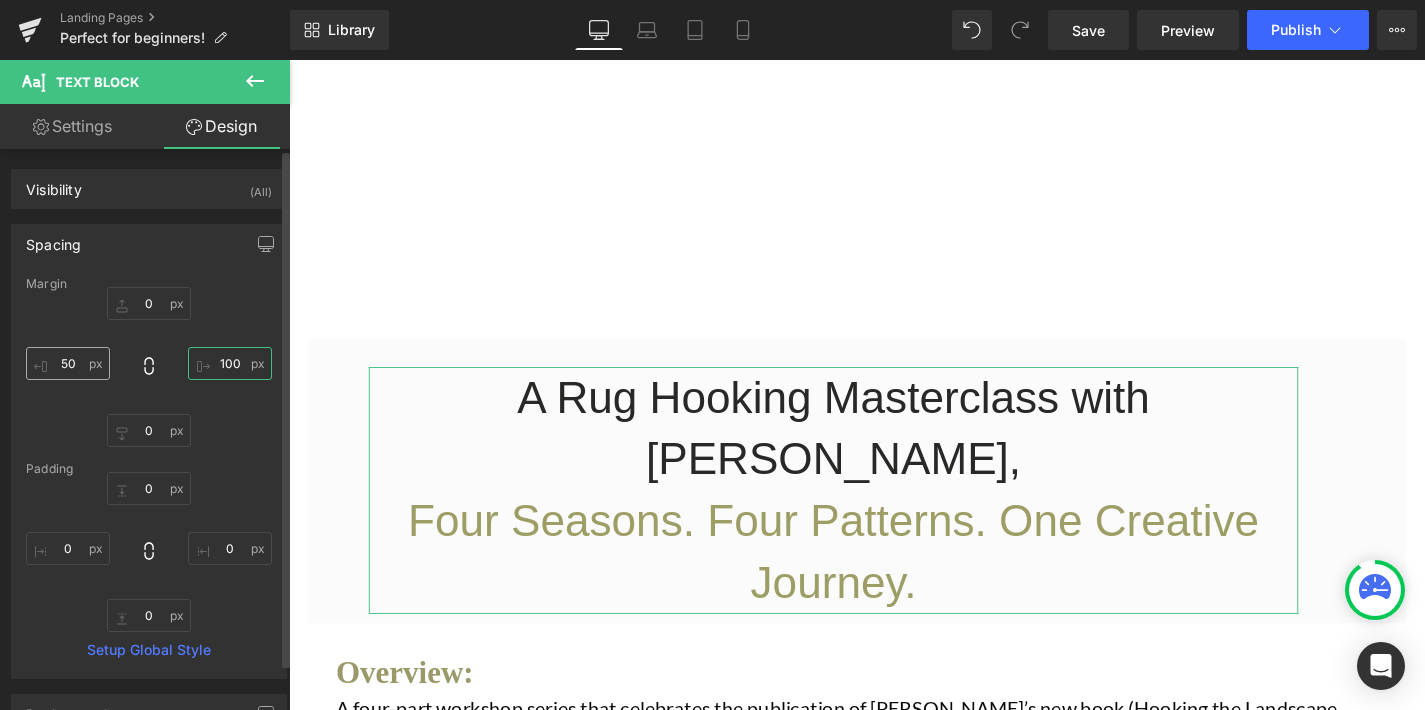 type on "100" 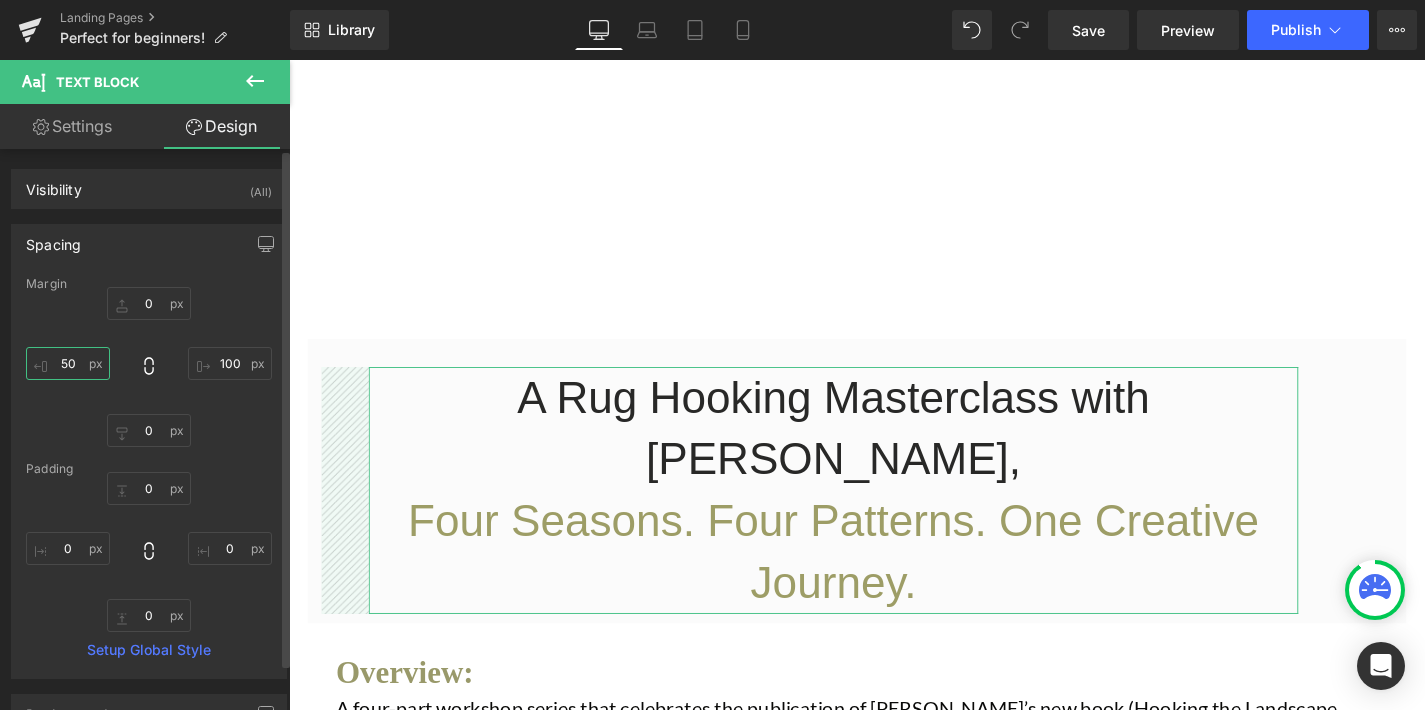 click on "50" at bounding box center [68, 363] 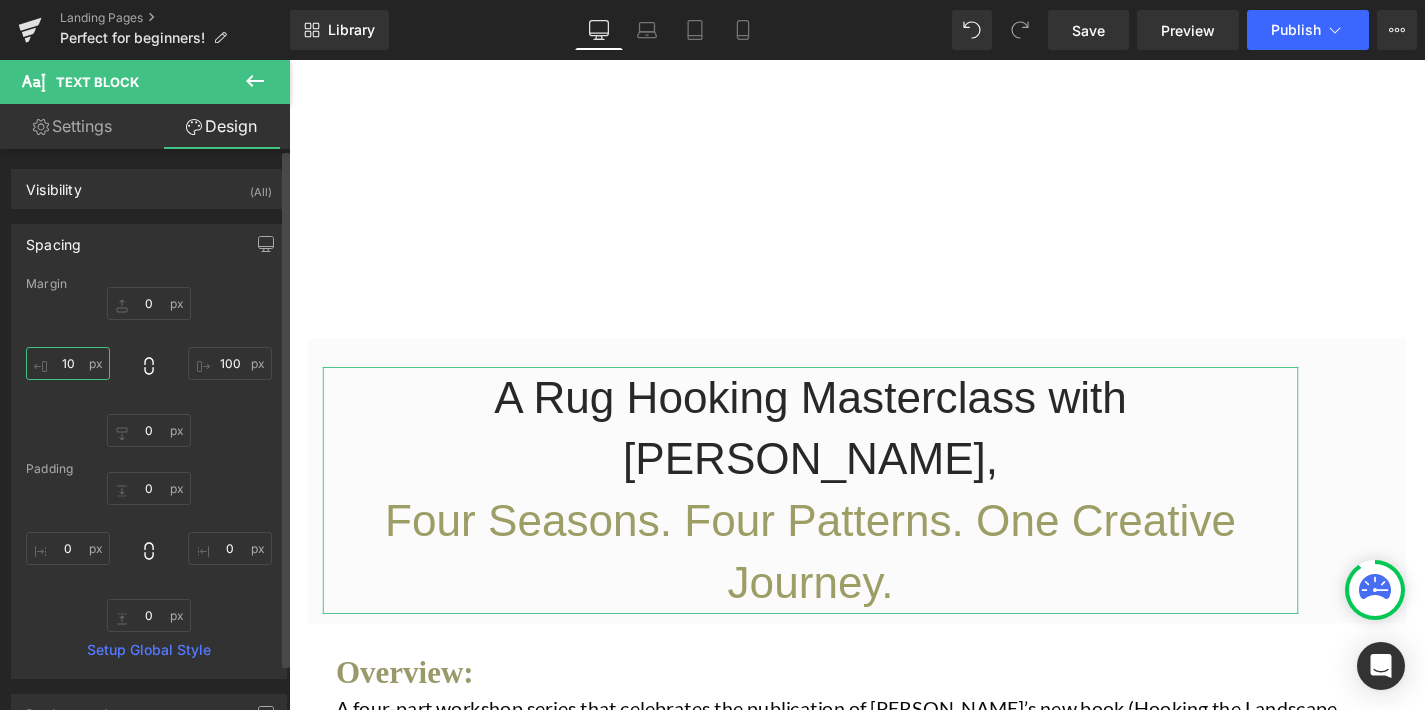 type on "100" 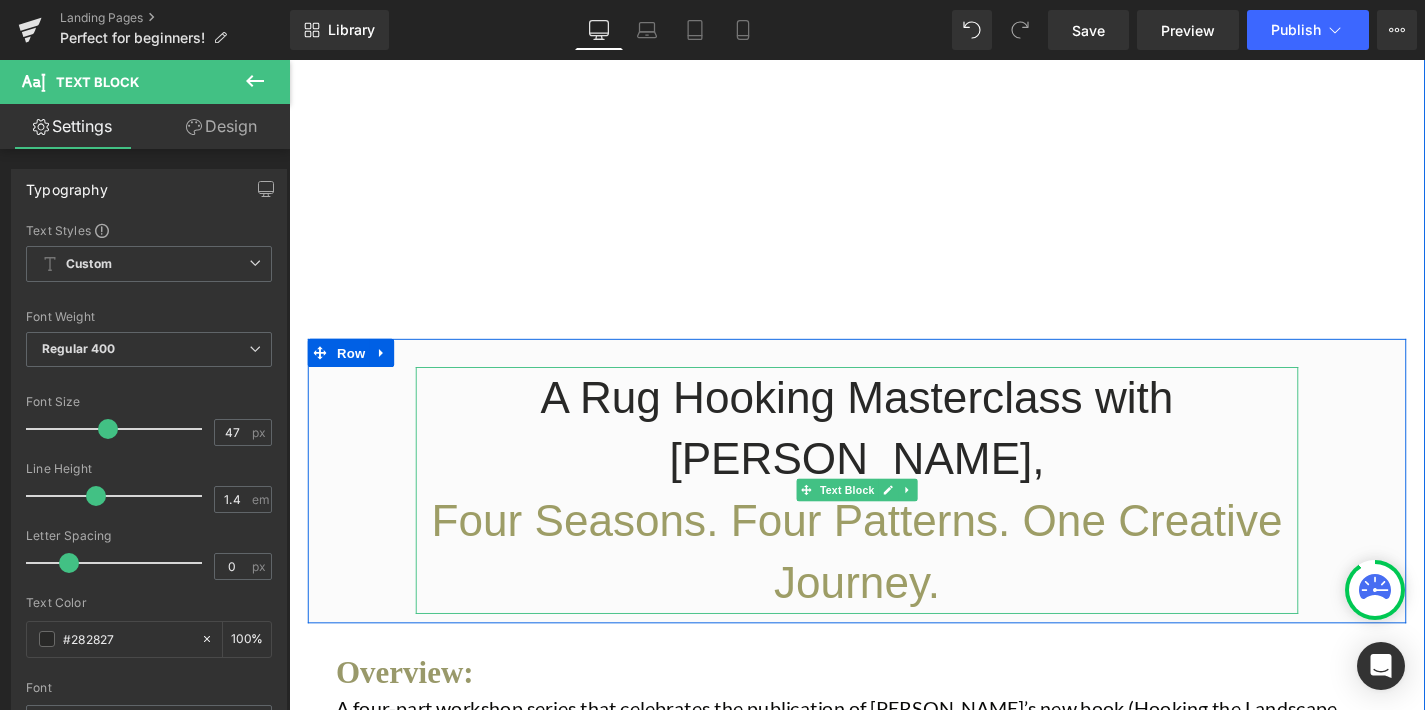 drag, startPoint x: 505, startPoint y: 417, endPoint x: 992, endPoint y: 489, distance: 492.2936 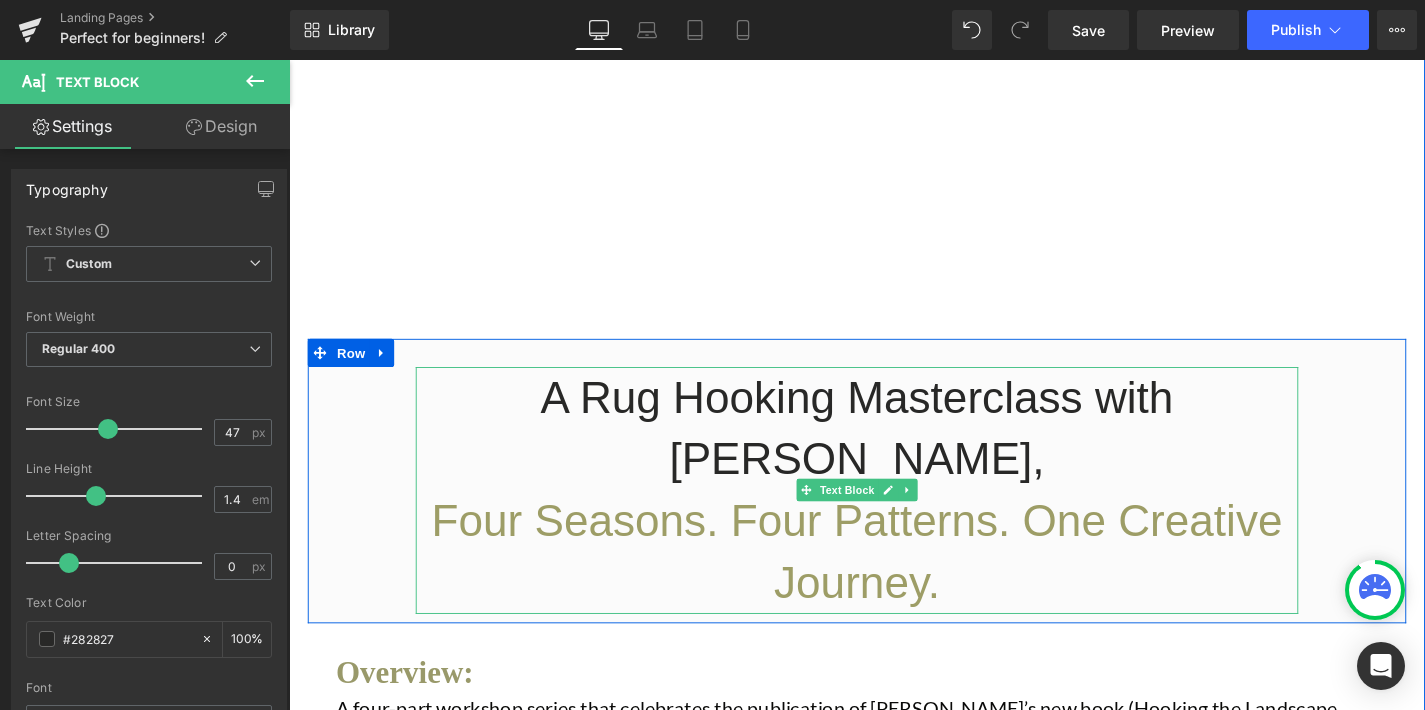 click on "A Rug Hooking Masterclass with [PERSON_NAME]," at bounding box center (894, 453) 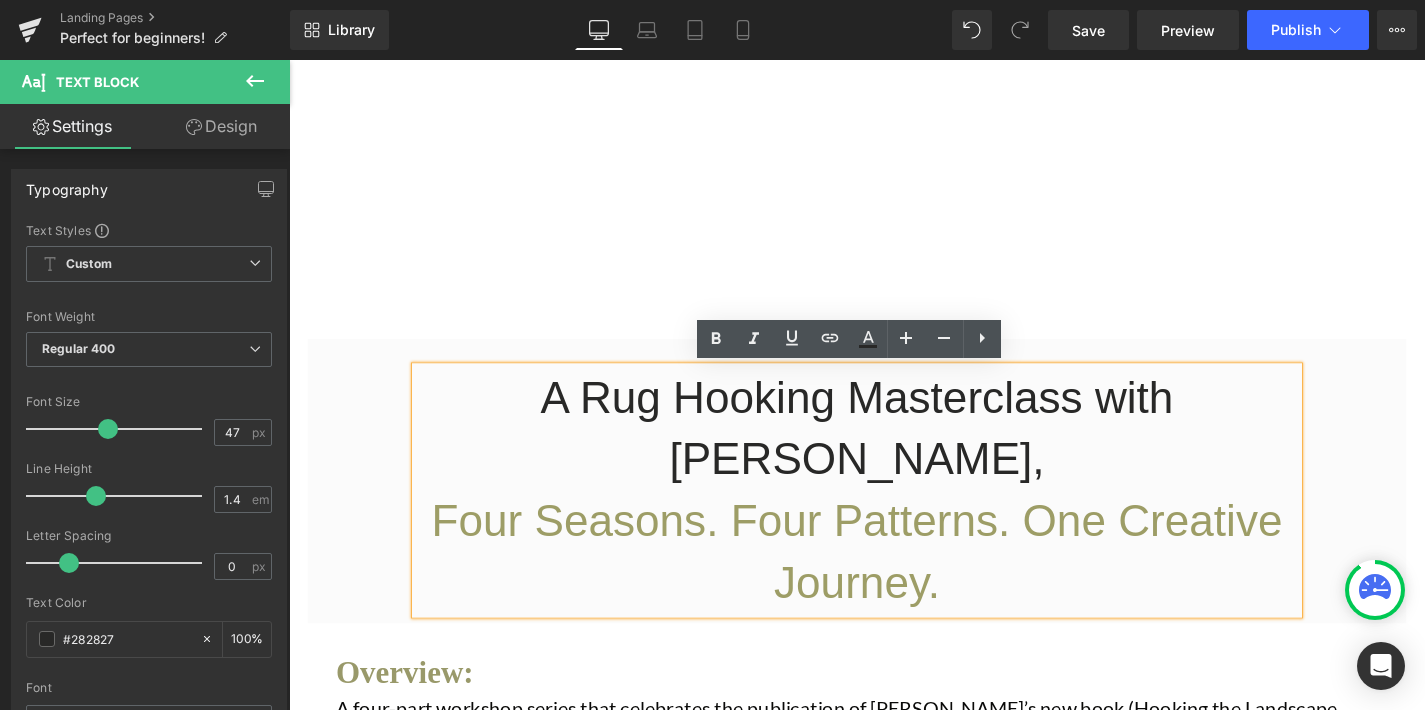 type 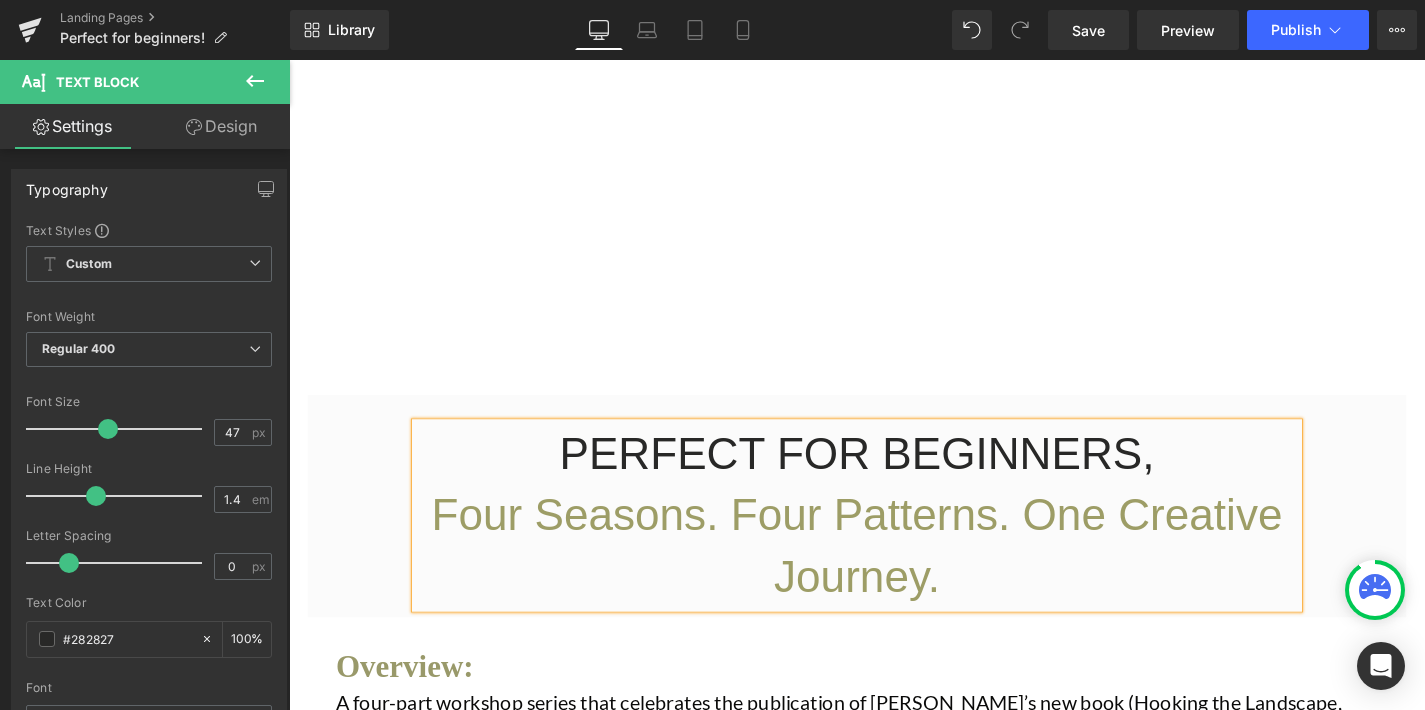scroll, scrollTop: 641, scrollLeft: 0, axis: vertical 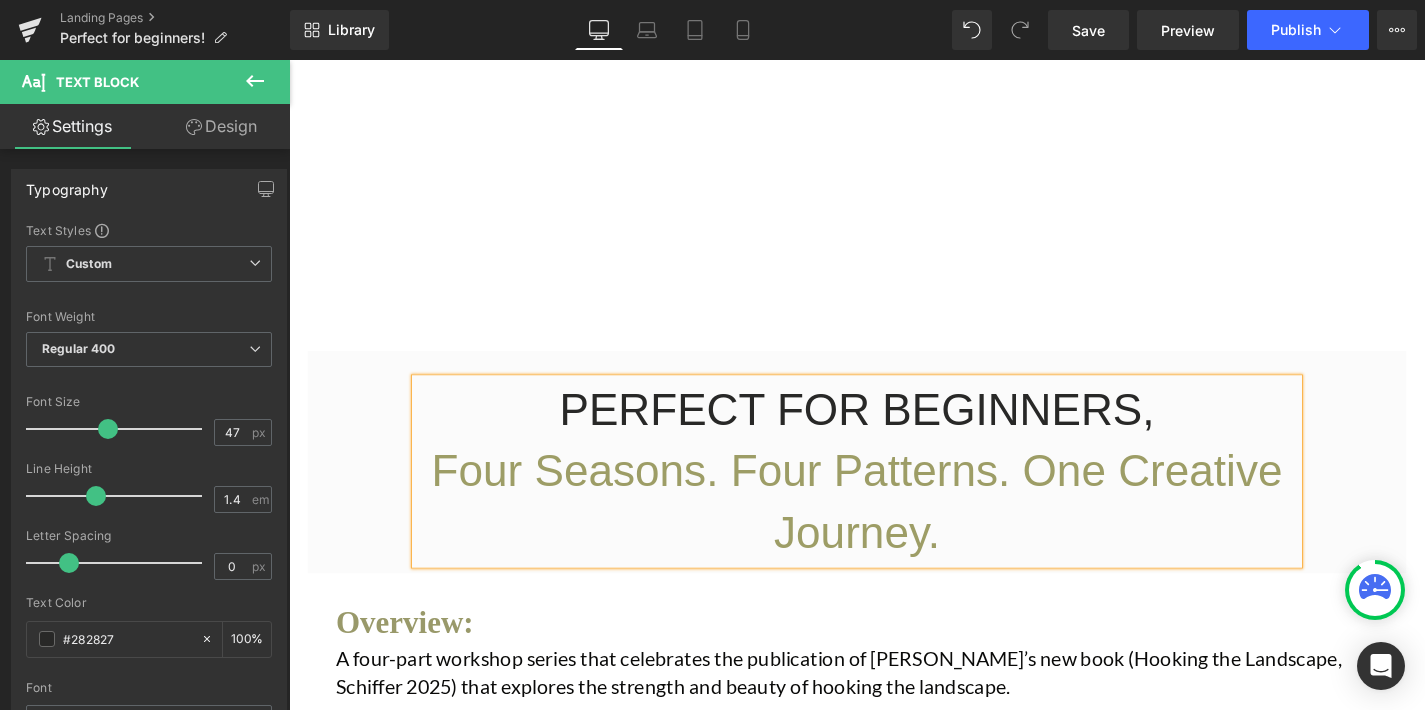 drag, startPoint x: 484, startPoint y: 493, endPoint x: 1003, endPoint y: 564, distance: 523.8339 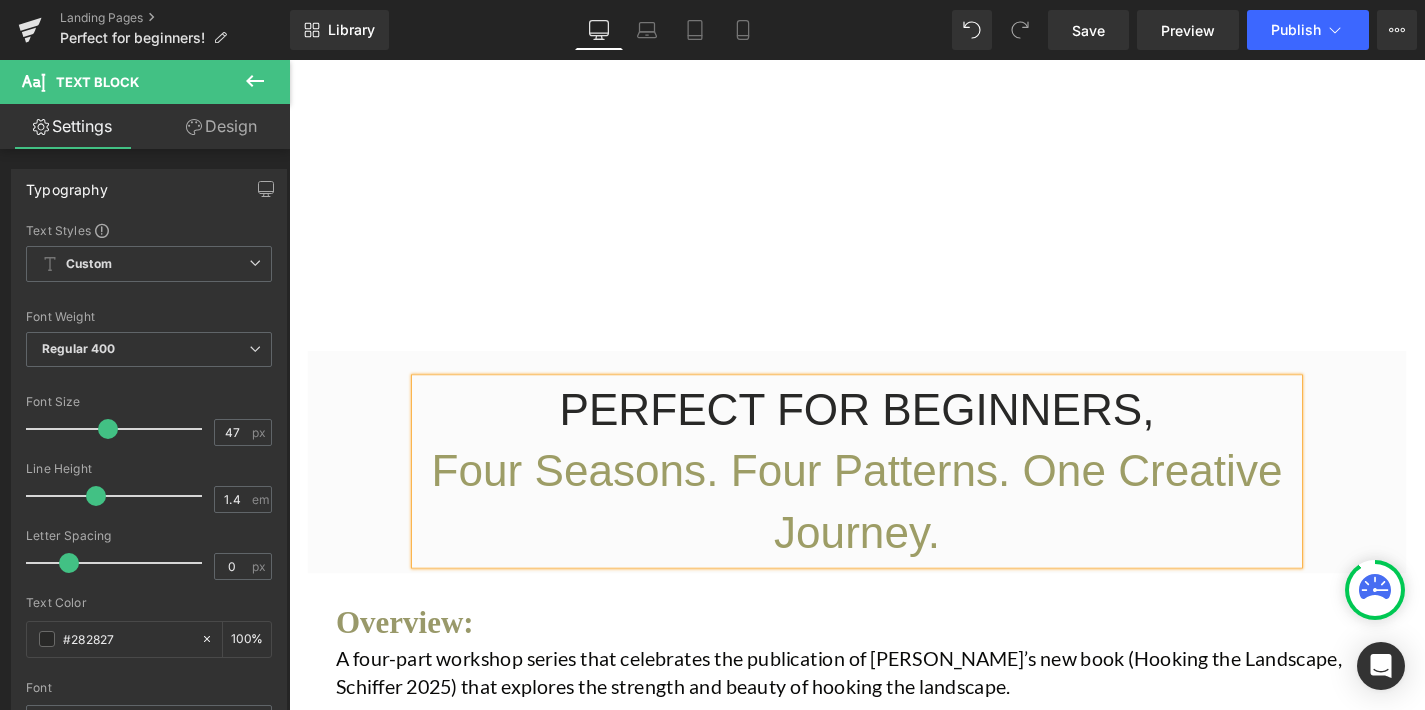 click on "Four Seasons. Four Patterns. One Creative Journey." at bounding box center [894, 531] 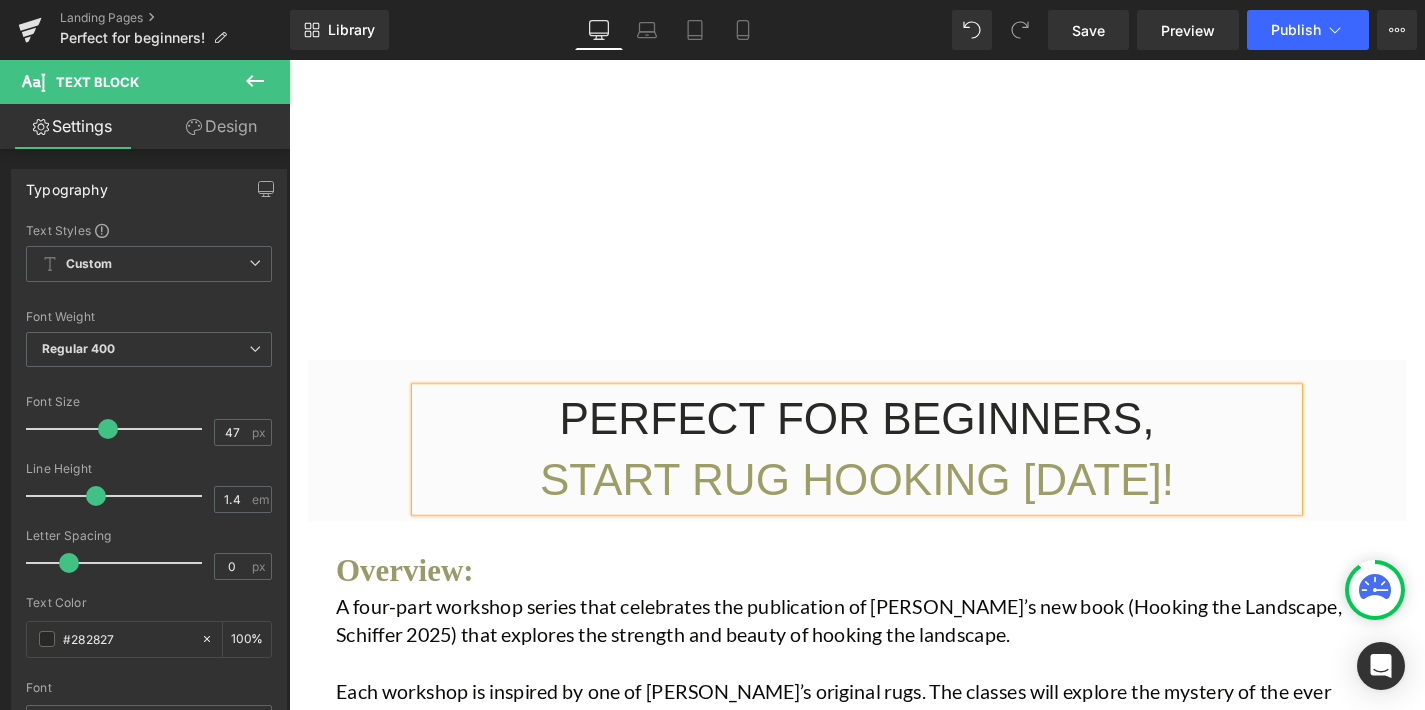 scroll, scrollTop: 637, scrollLeft: 0, axis: vertical 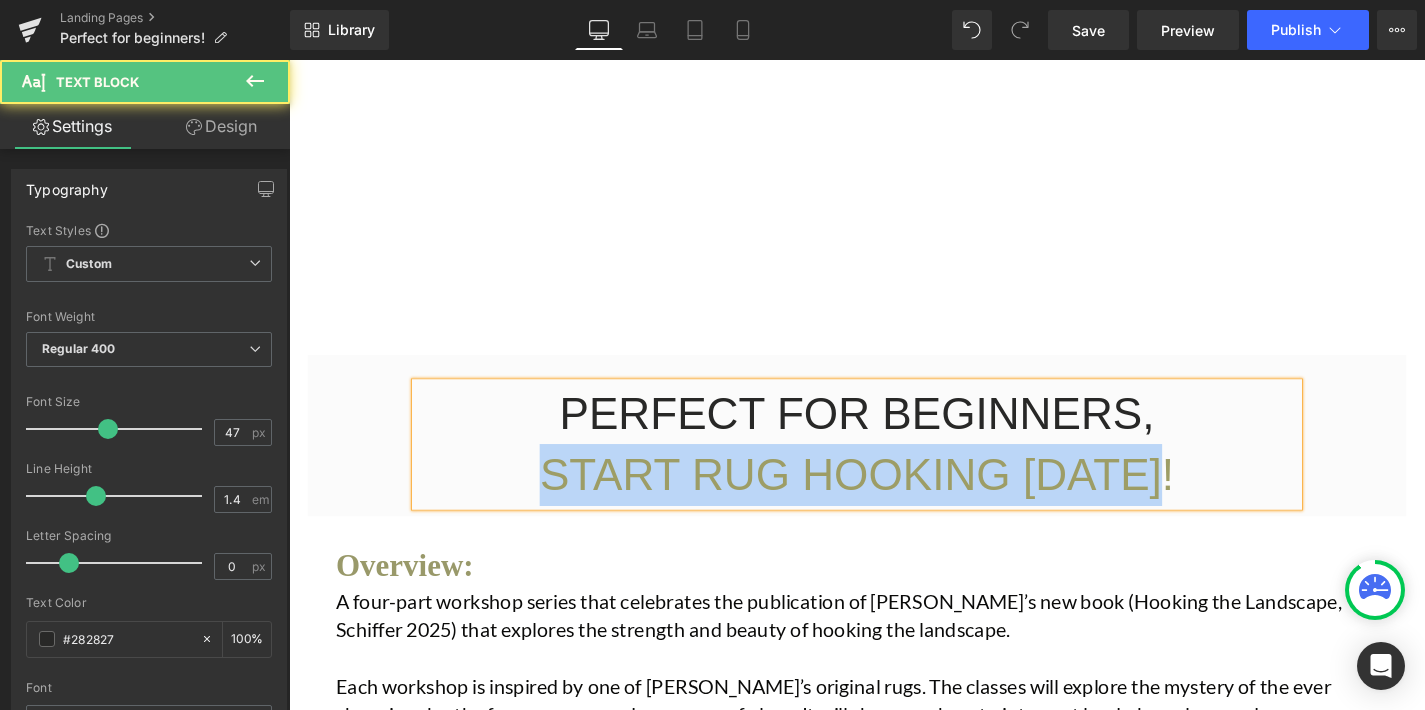drag, startPoint x: 574, startPoint y: 509, endPoint x: 1367, endPoint y: 487, distance: 793.3051 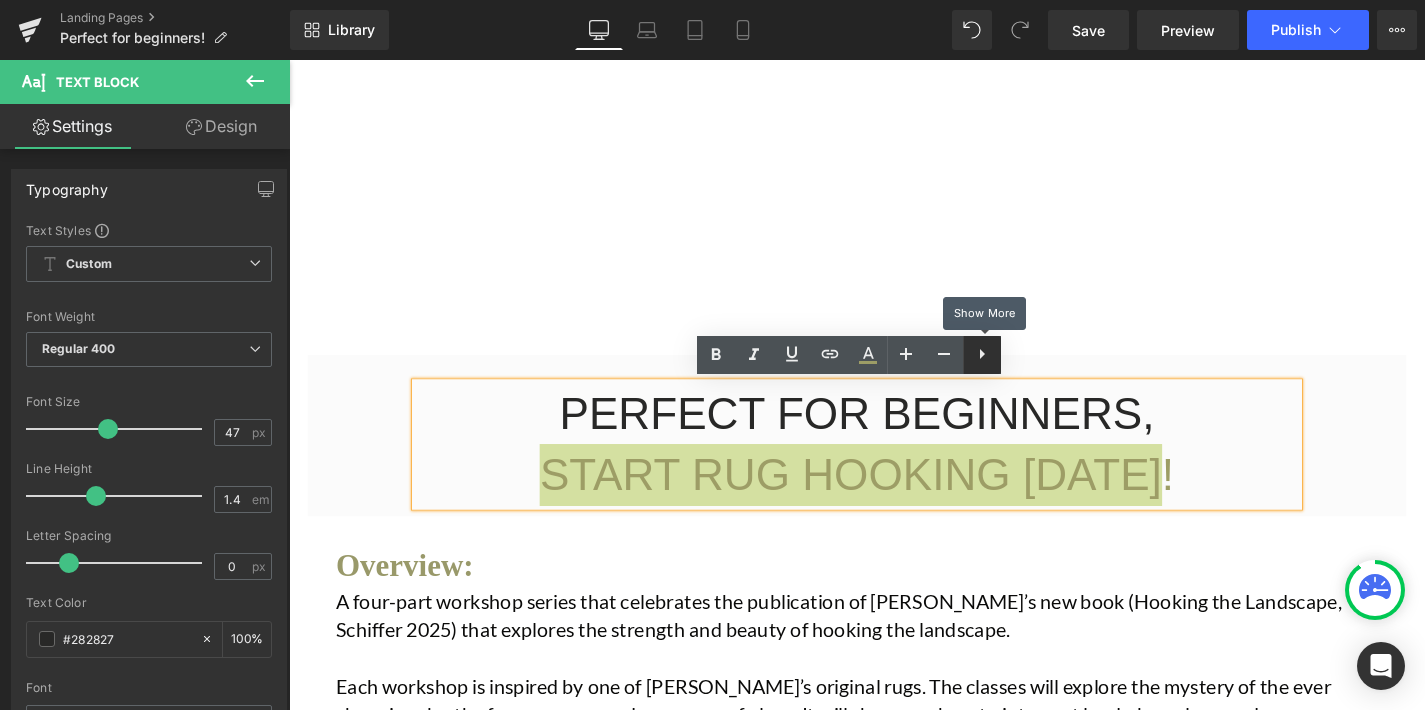 click 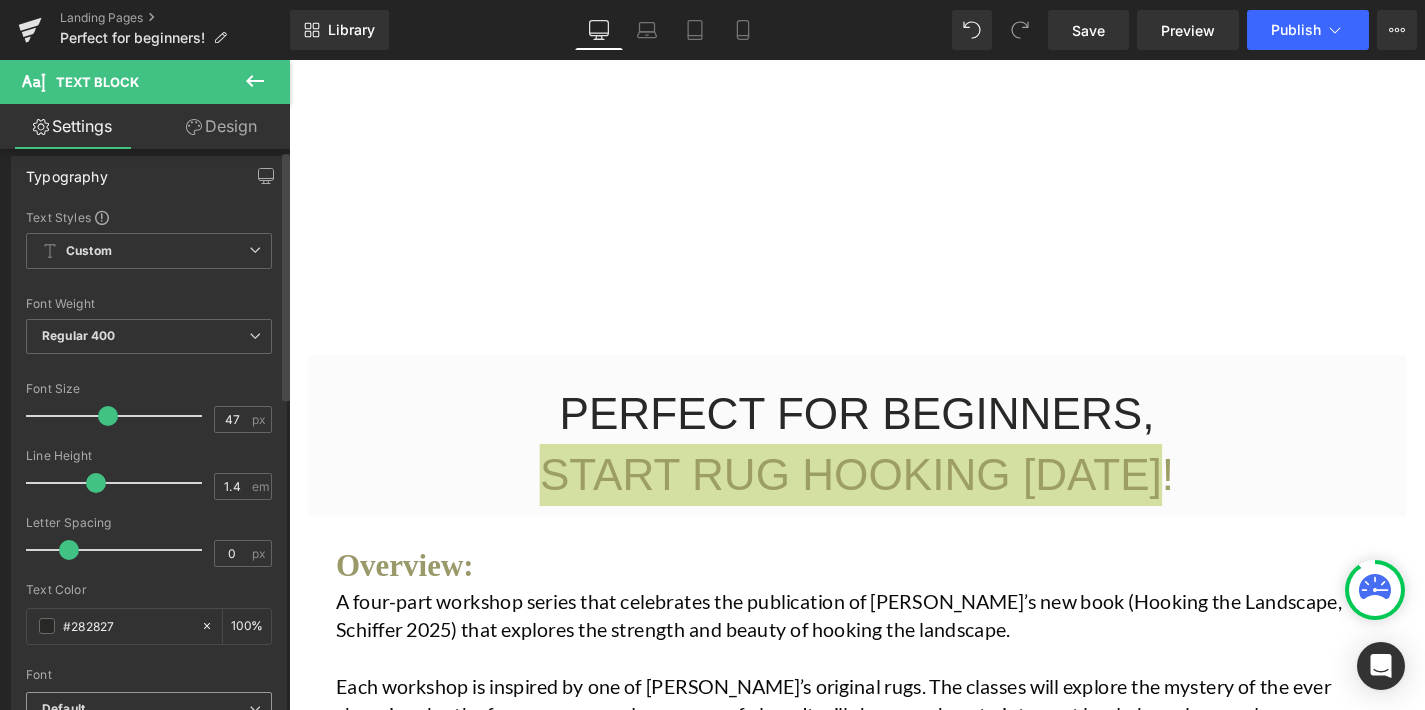 scroll, scrollTop: 0, scrollLeft: 0, axis: both 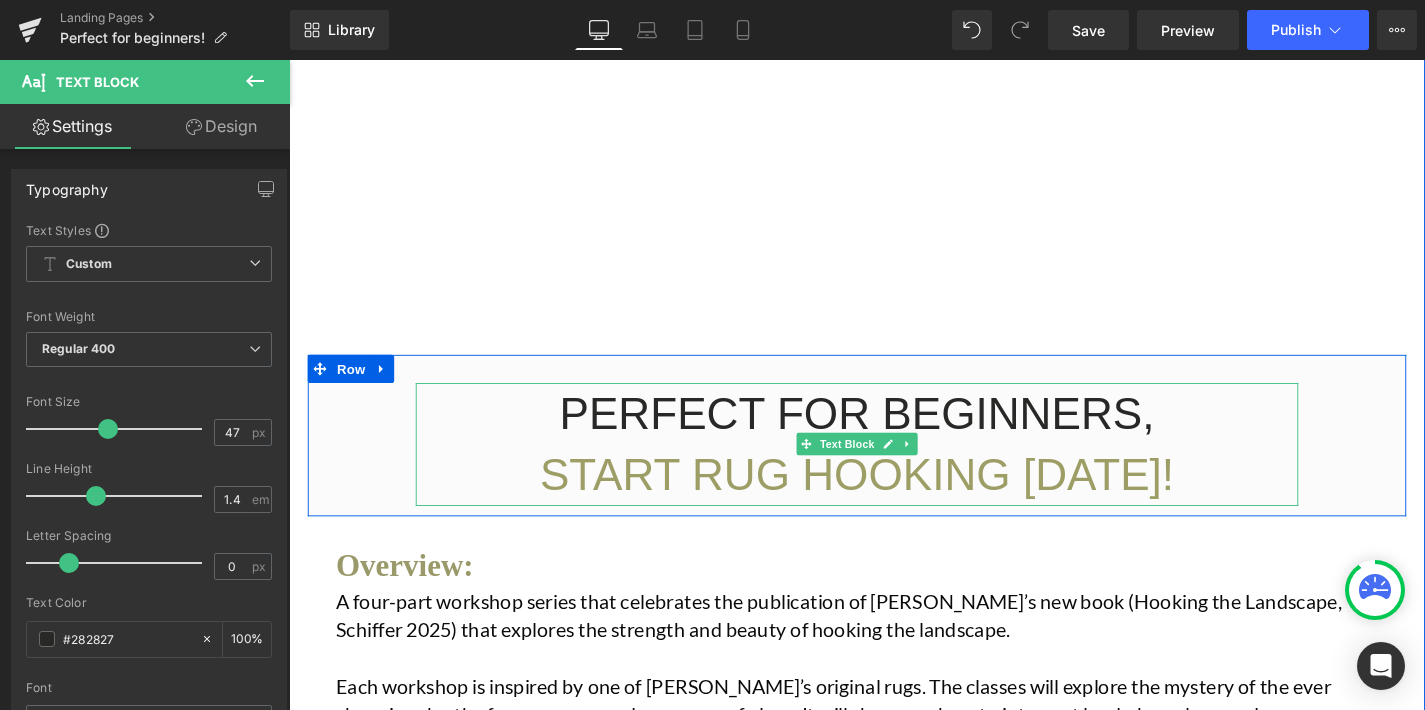 click on "START RUG HOOKING [DATE]!" at bounding box center (894, 501) 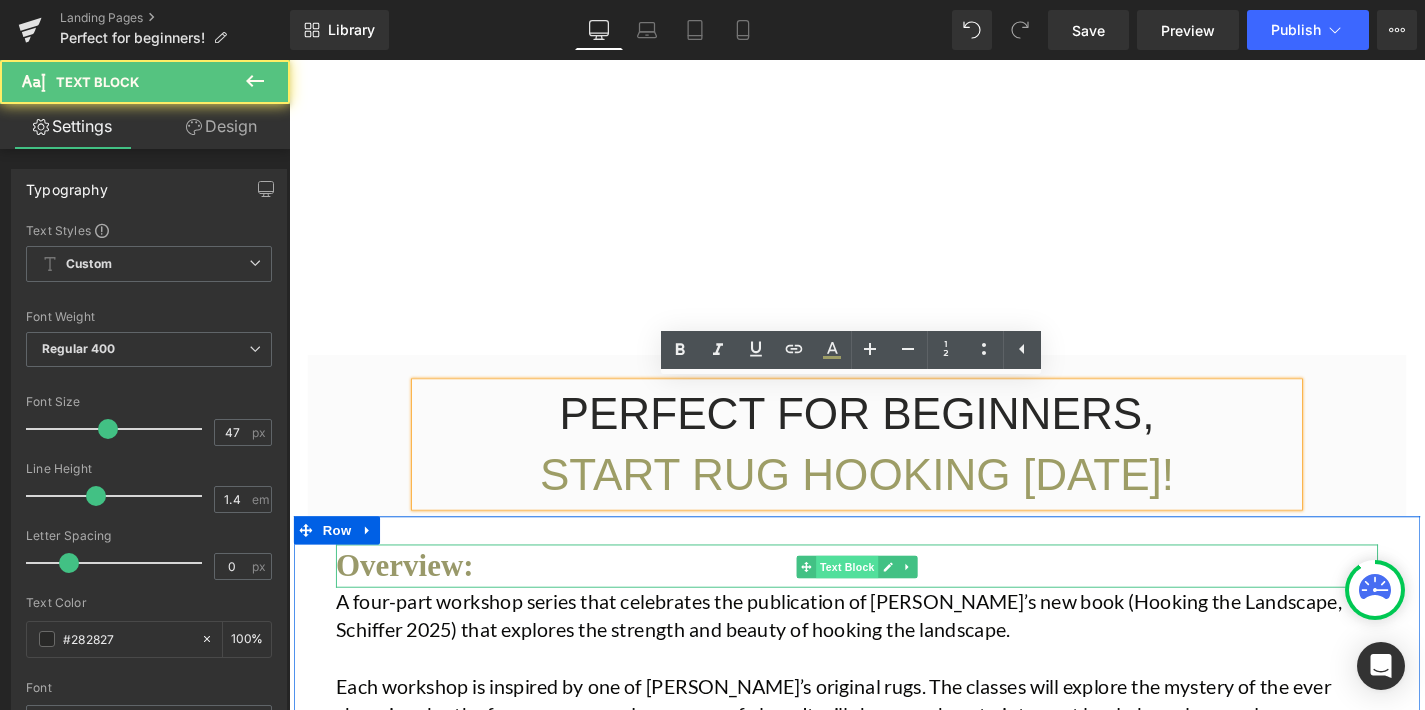 click on "Text Block" at bounding box center [883, 600] 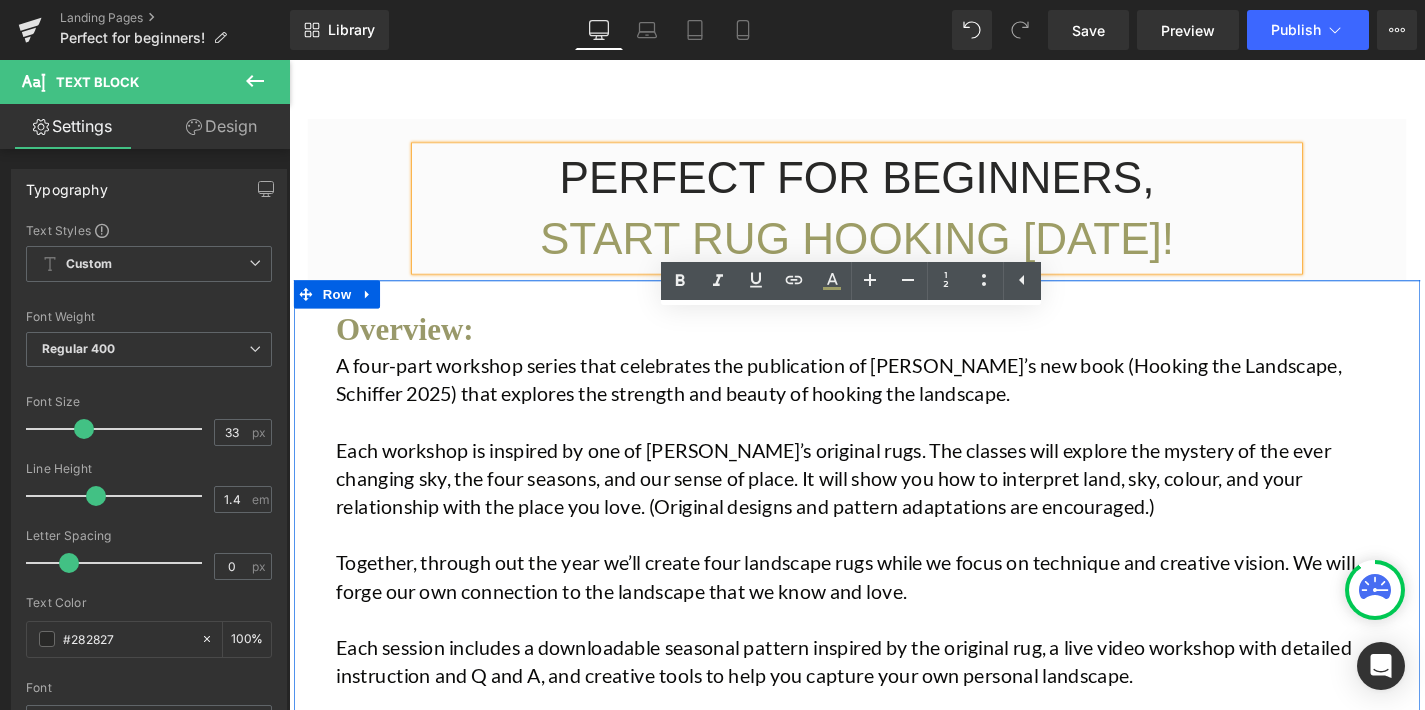 scroll, scrollTop: 907, scrollLeft: 0, axis: vertical 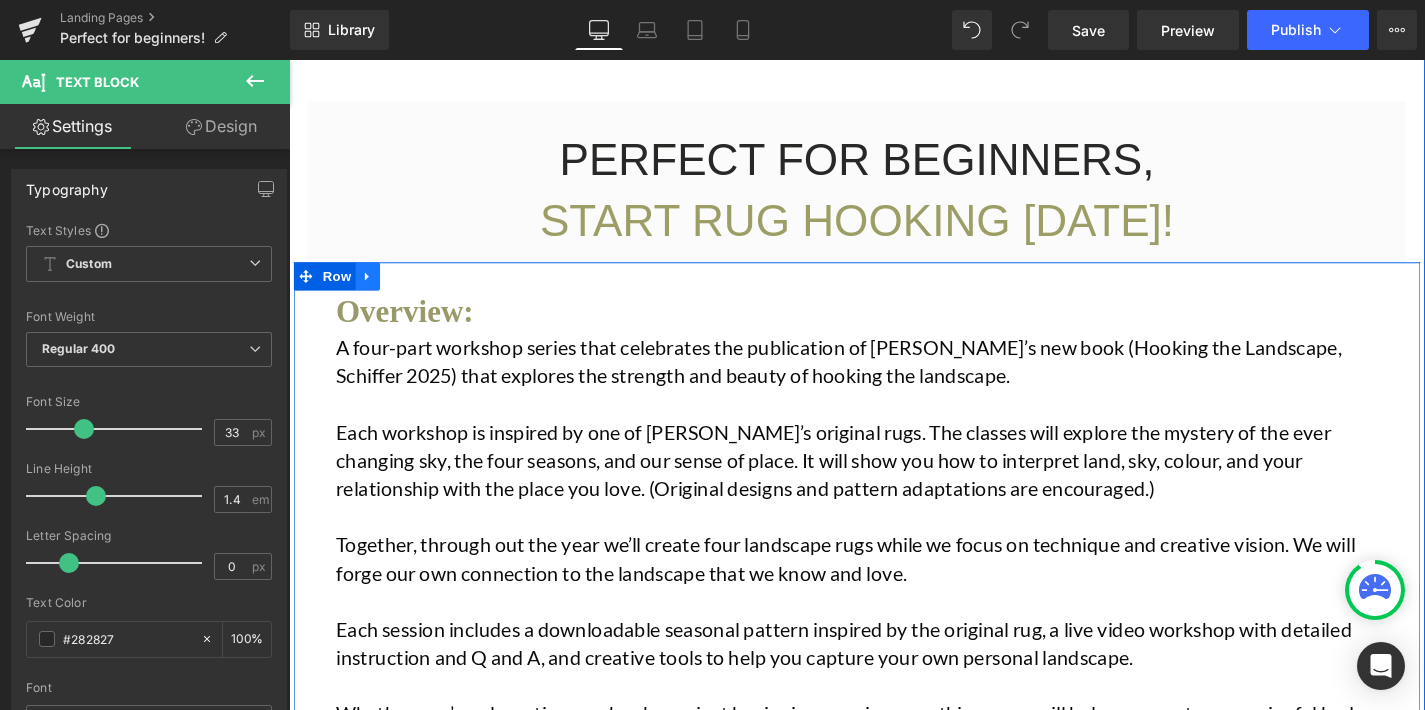 click at bounding box center [373, 291] 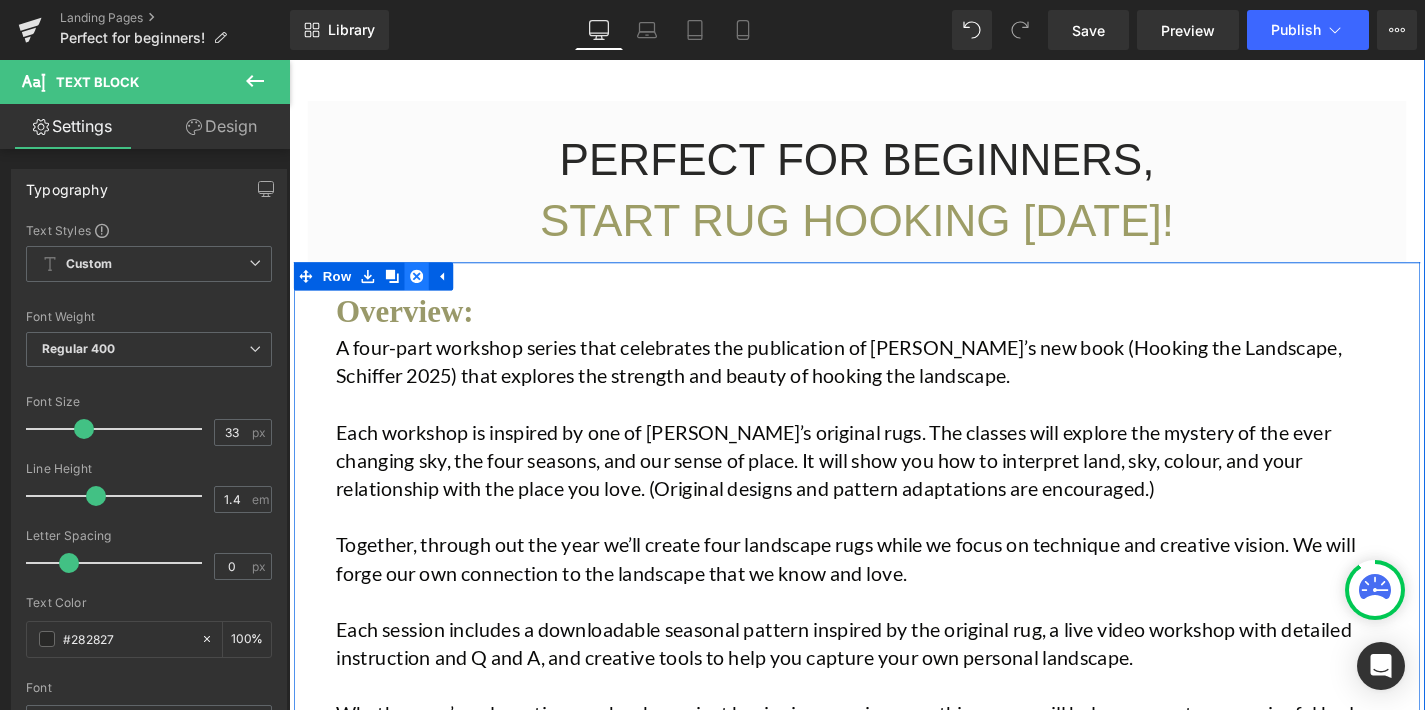click 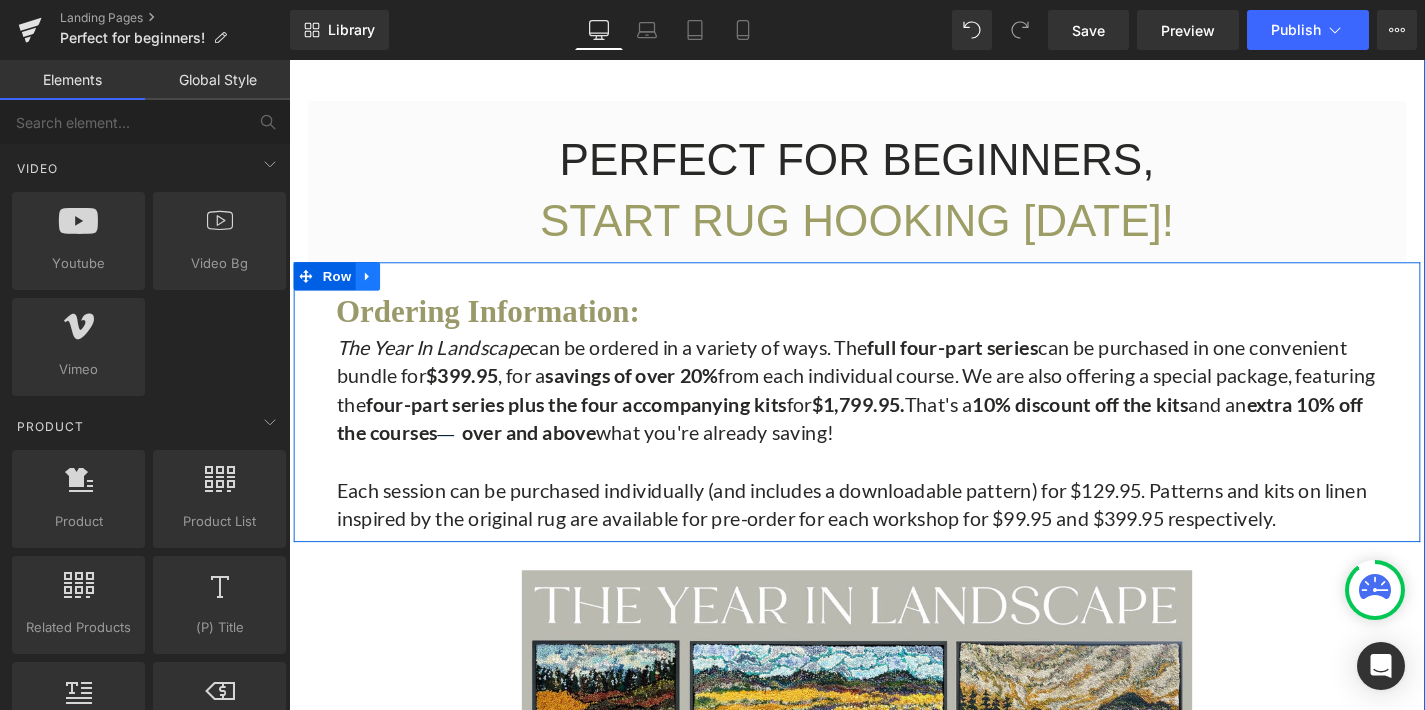 click 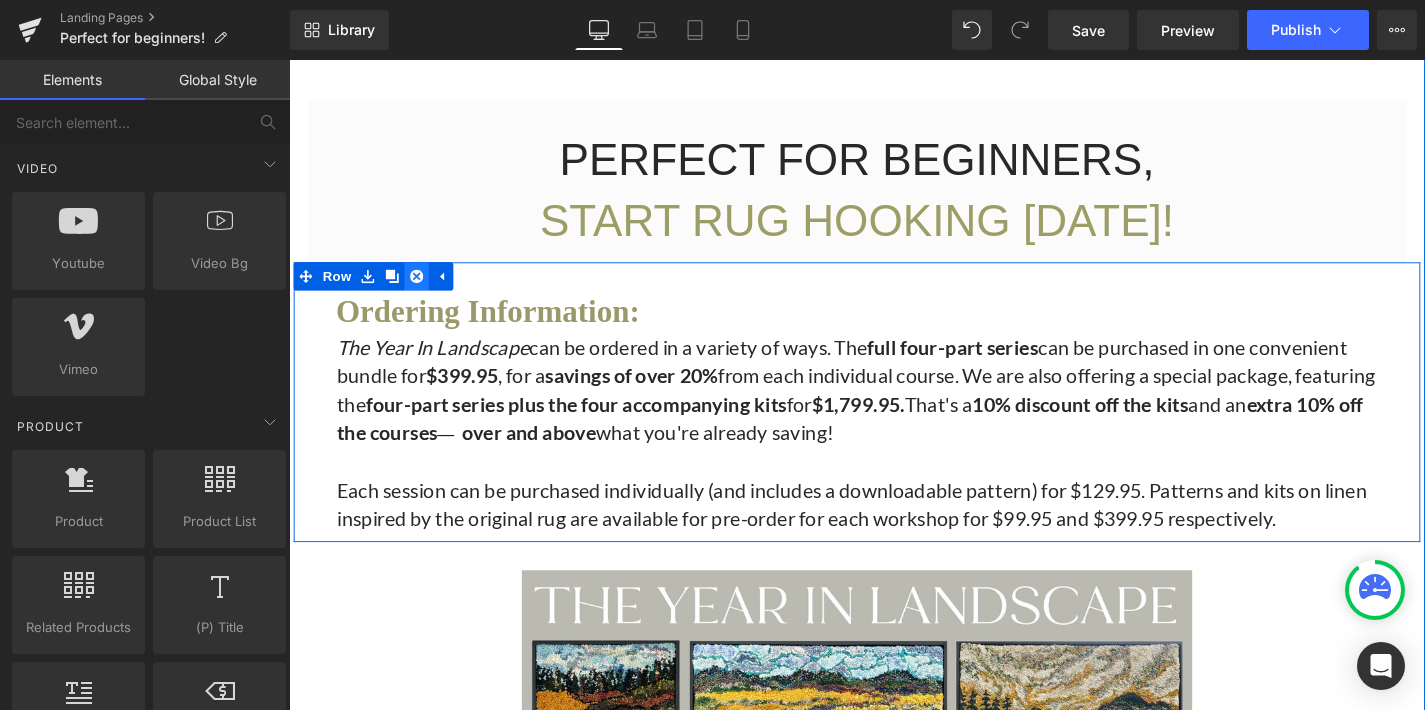click at bounding box center [425, 291] 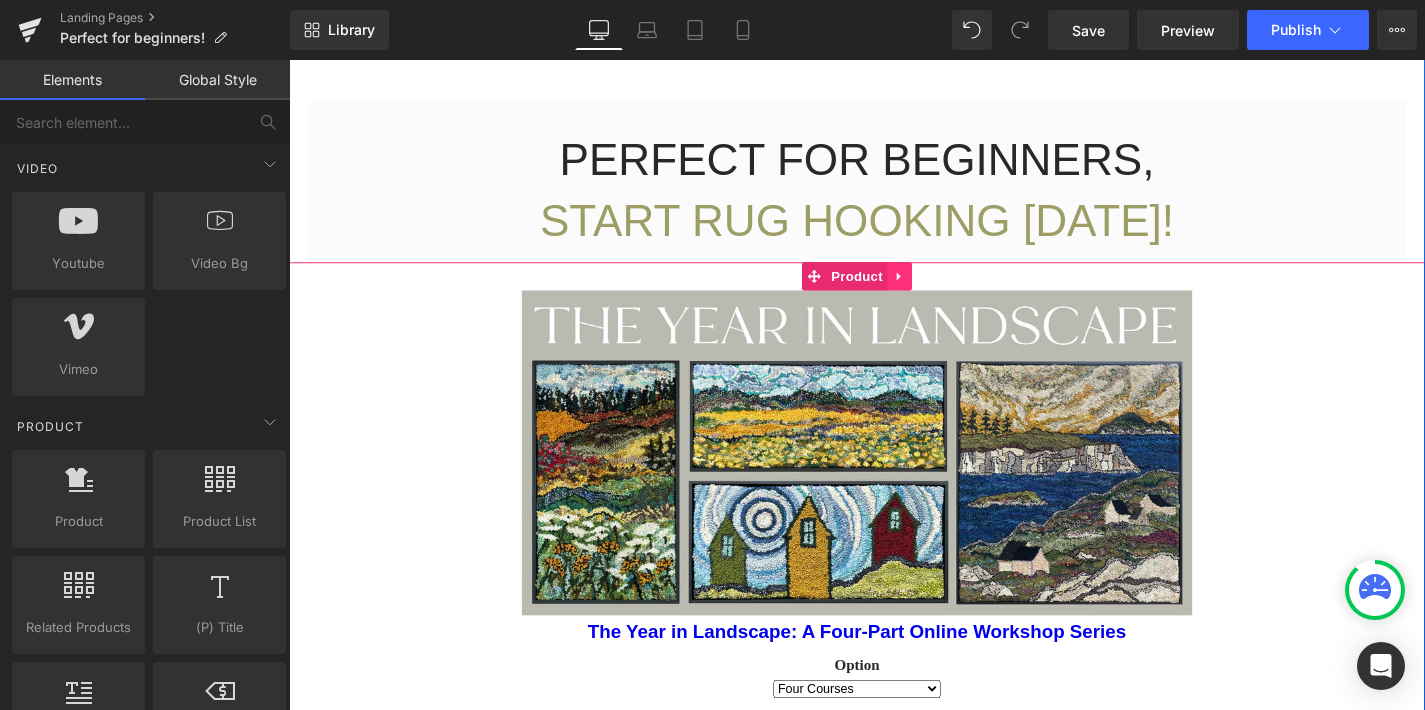 click 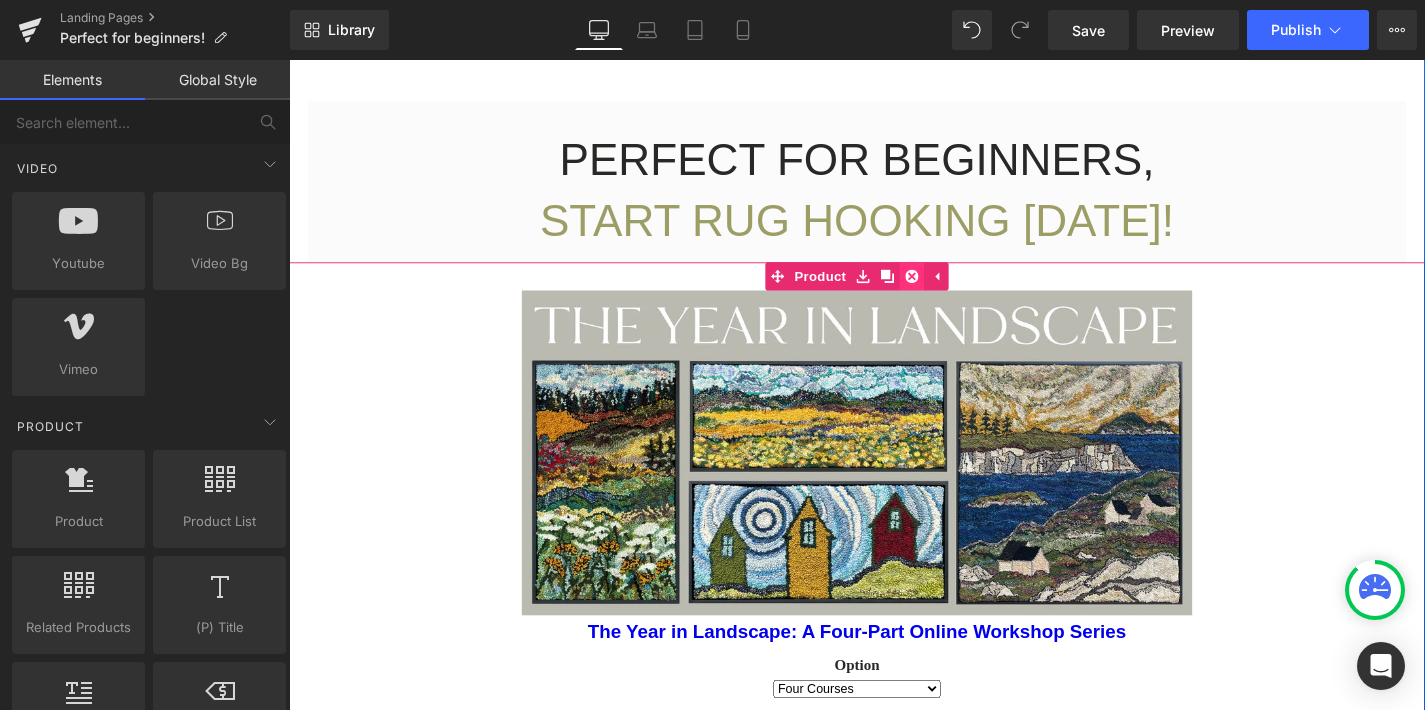 click 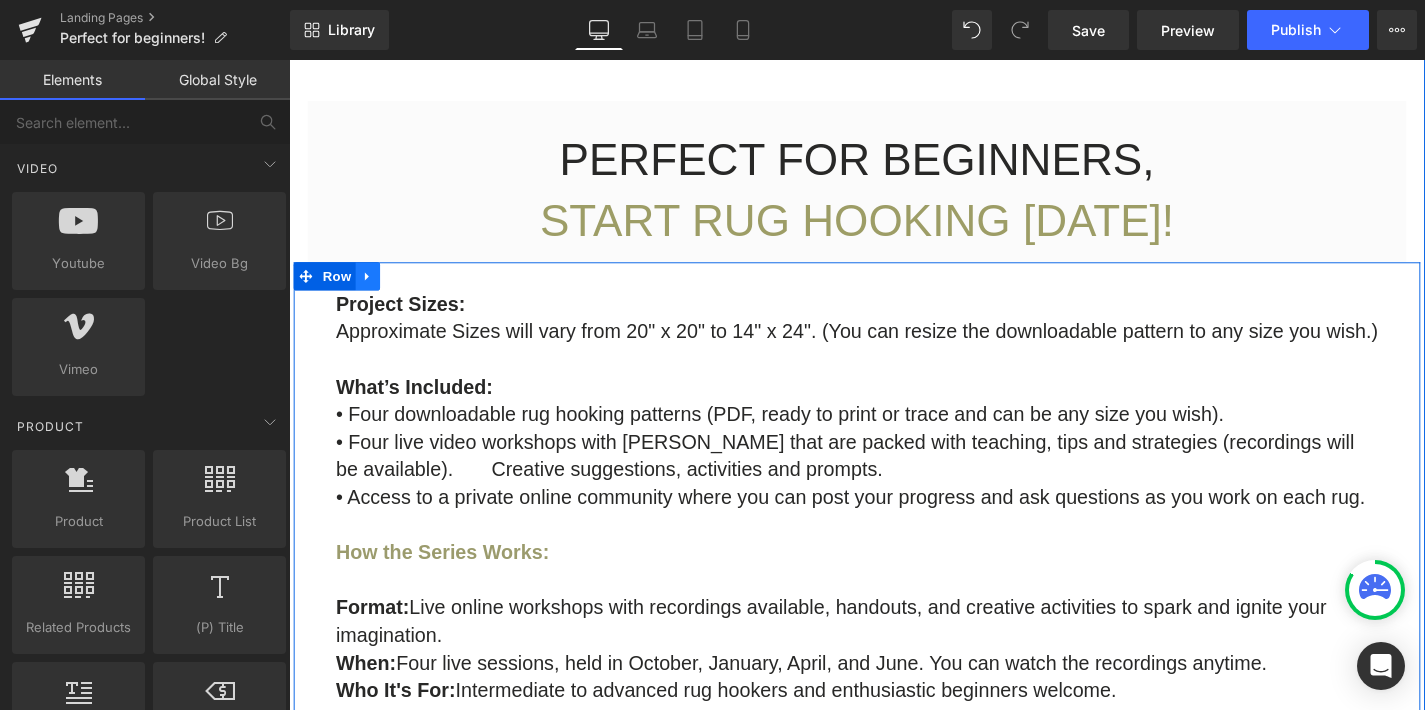 click 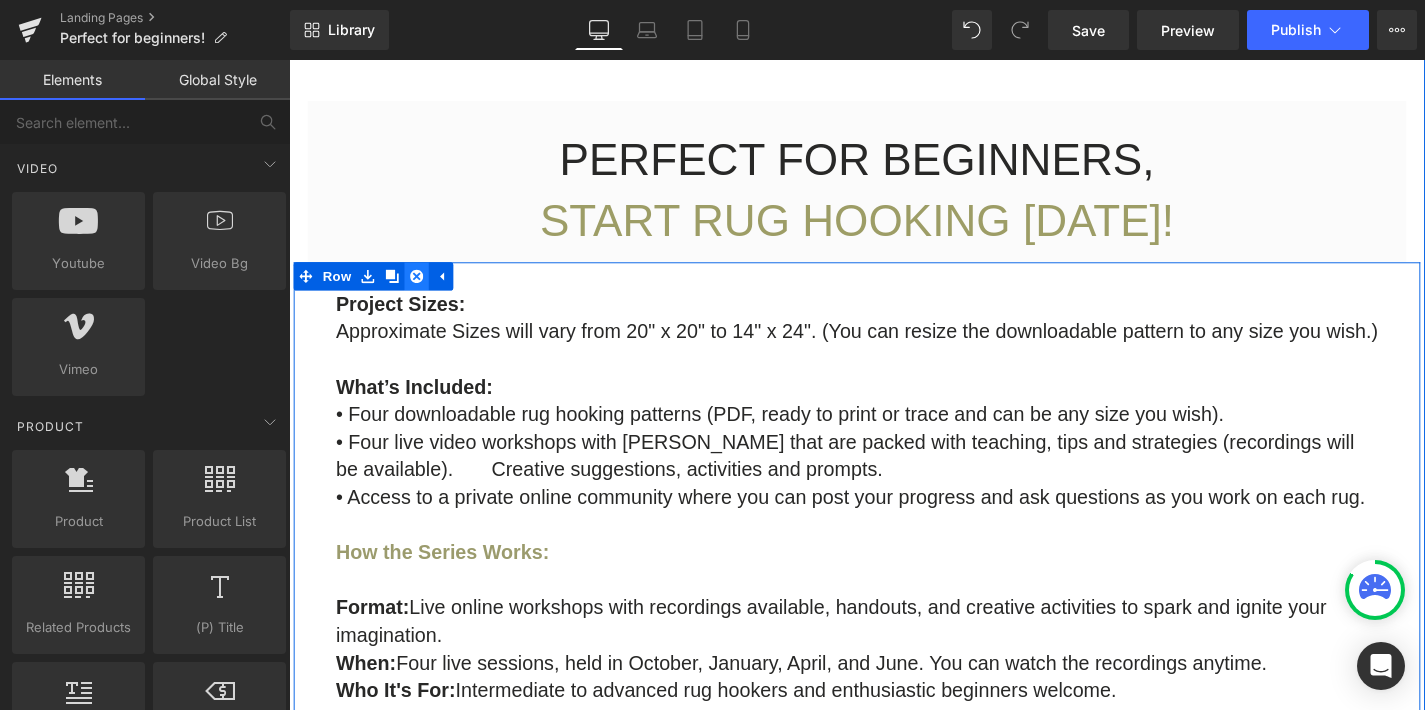 click 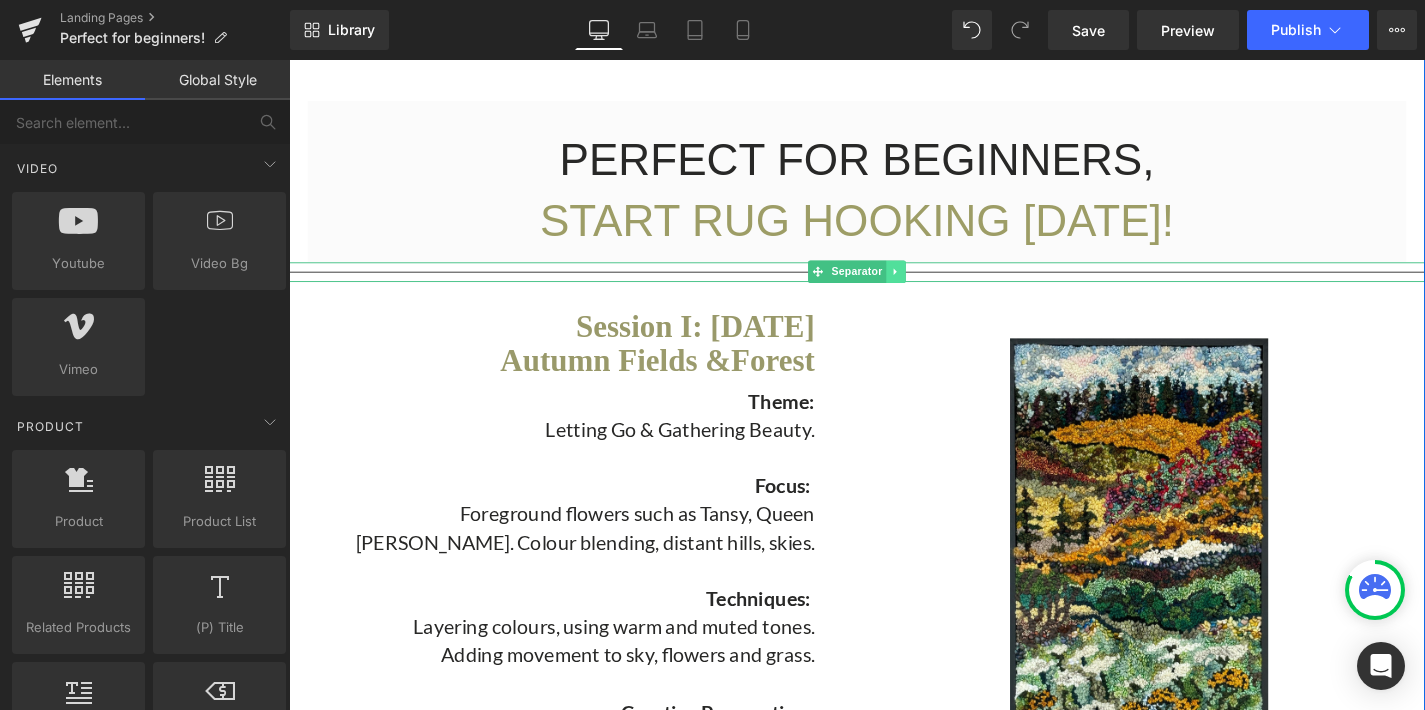 click 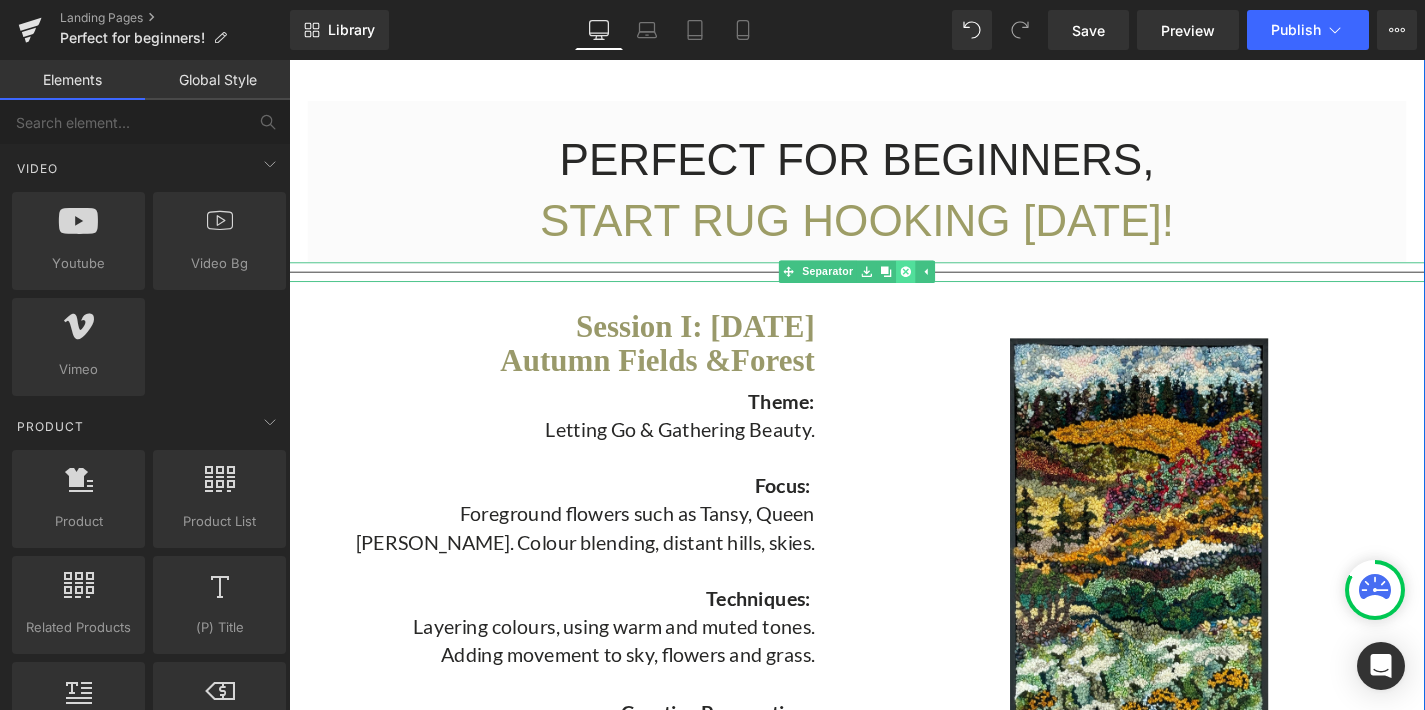click at bounding box center [946, 286] 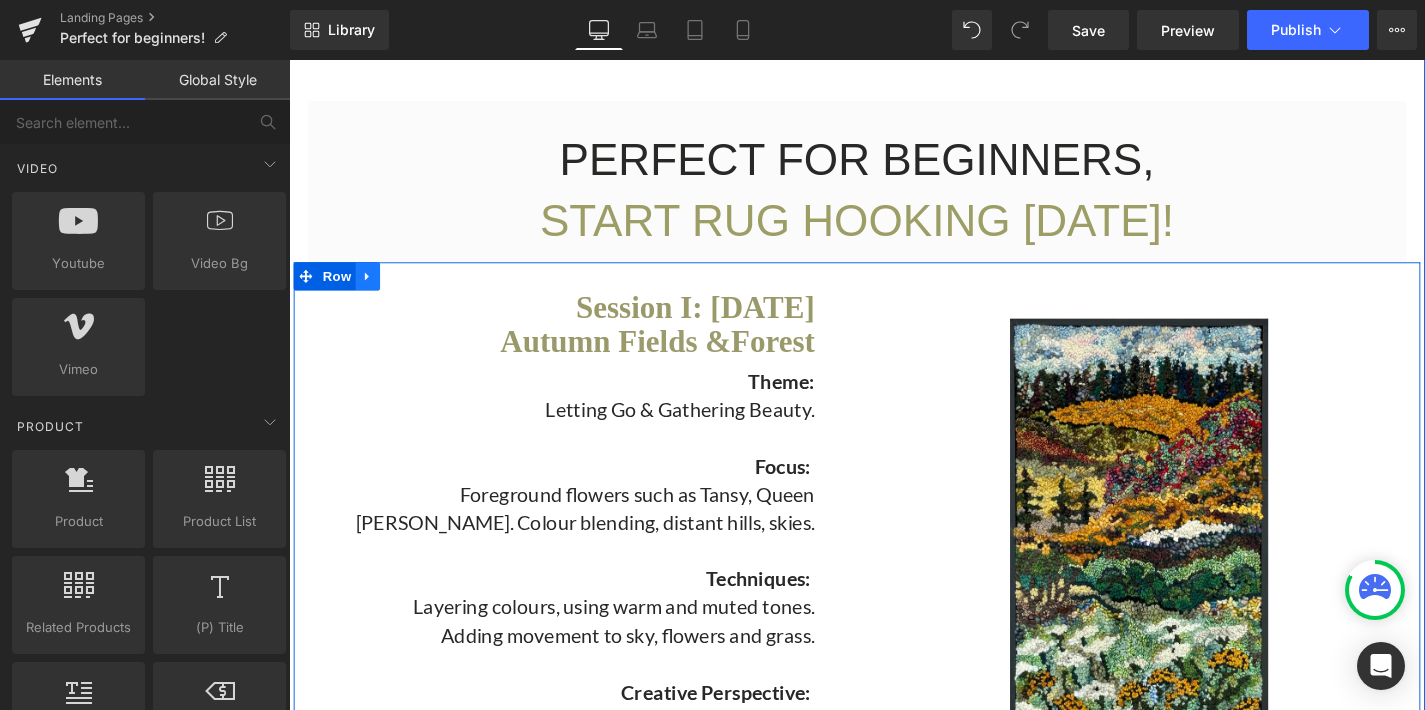 click 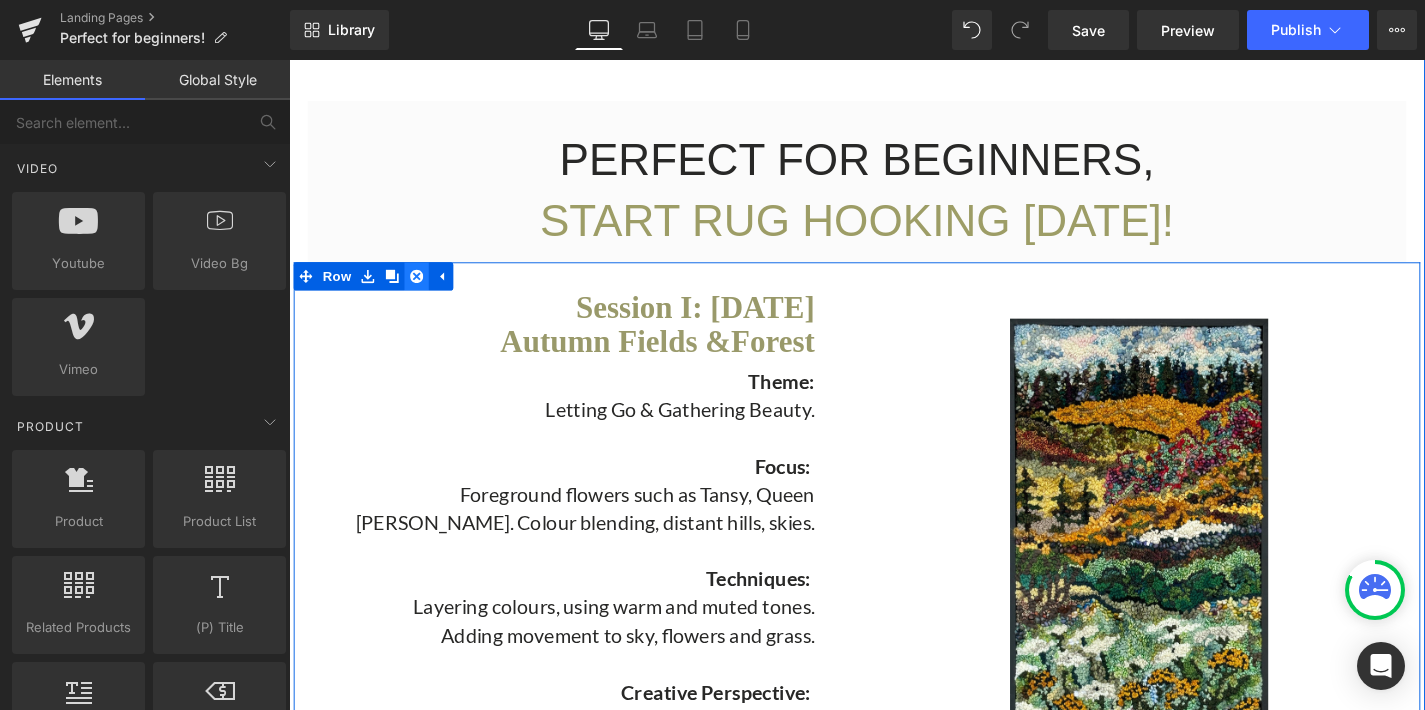 click 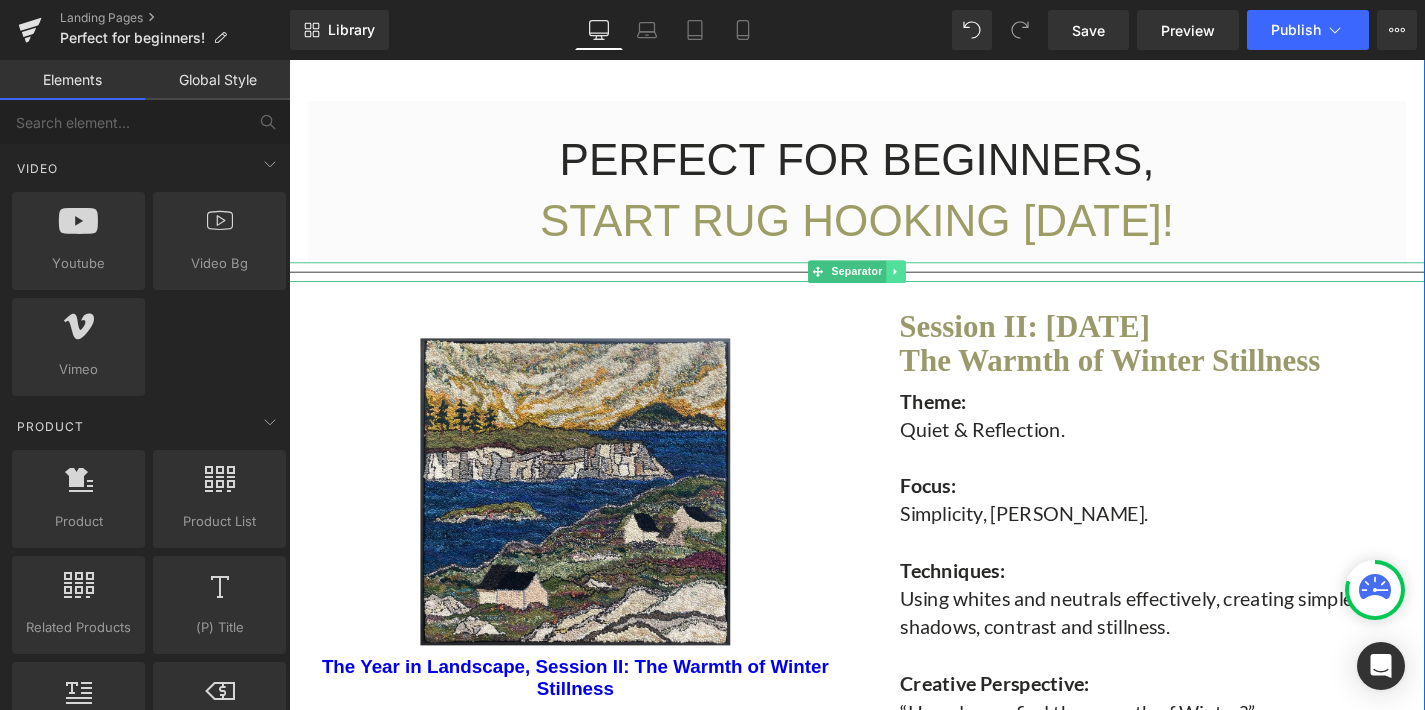 click 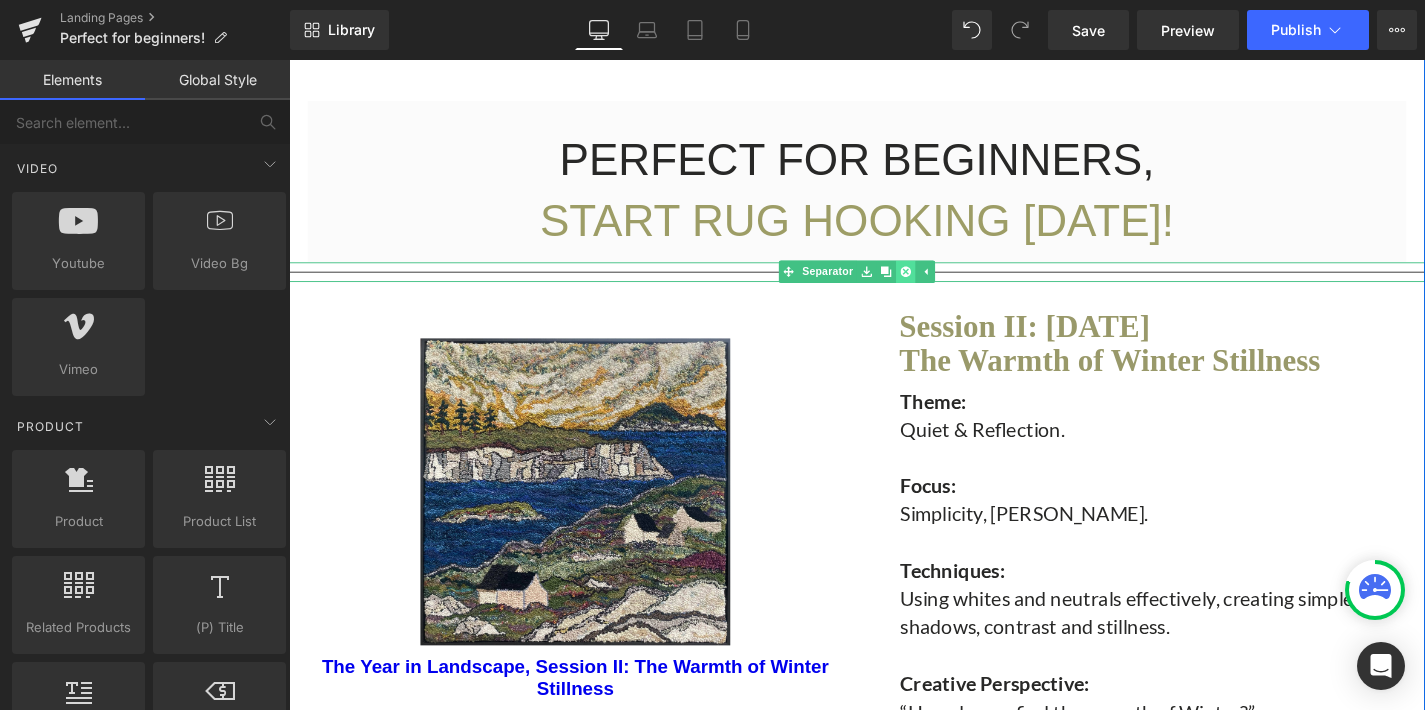 click at bounding box center (946, 286) 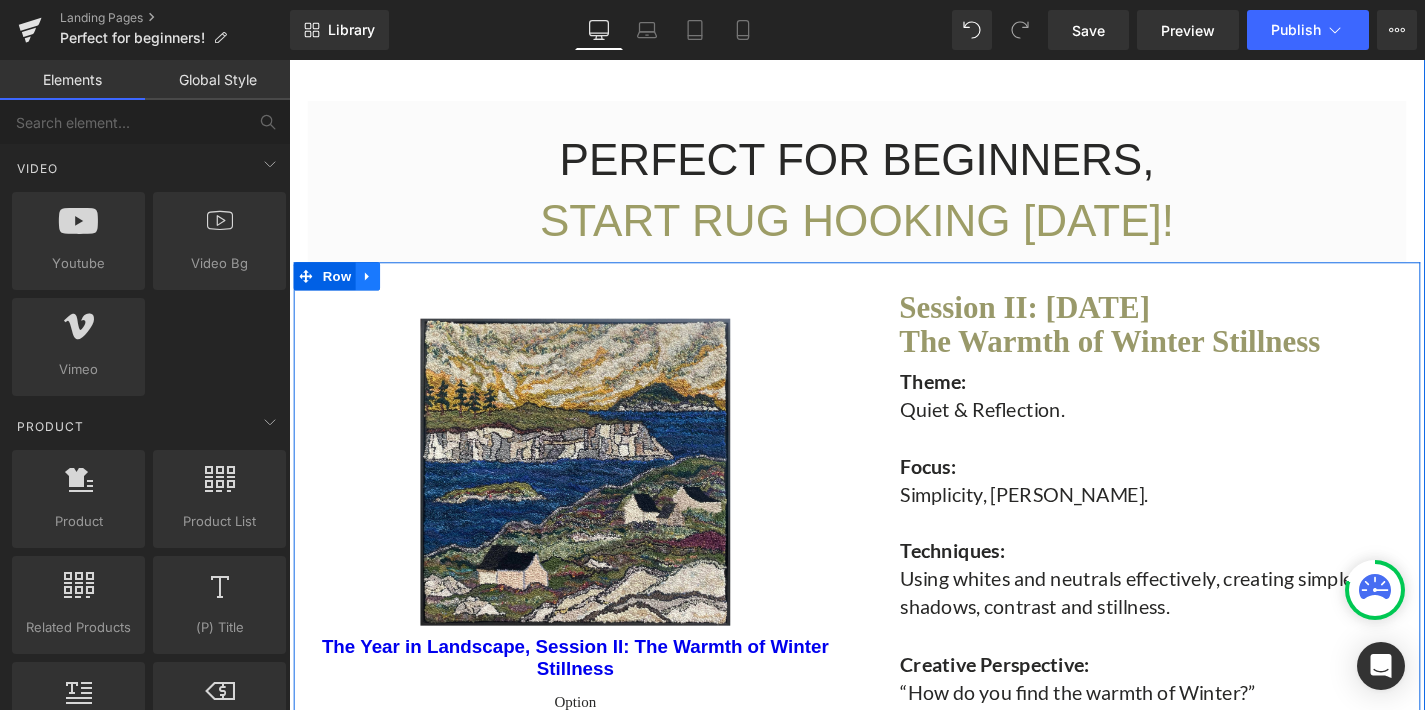 click 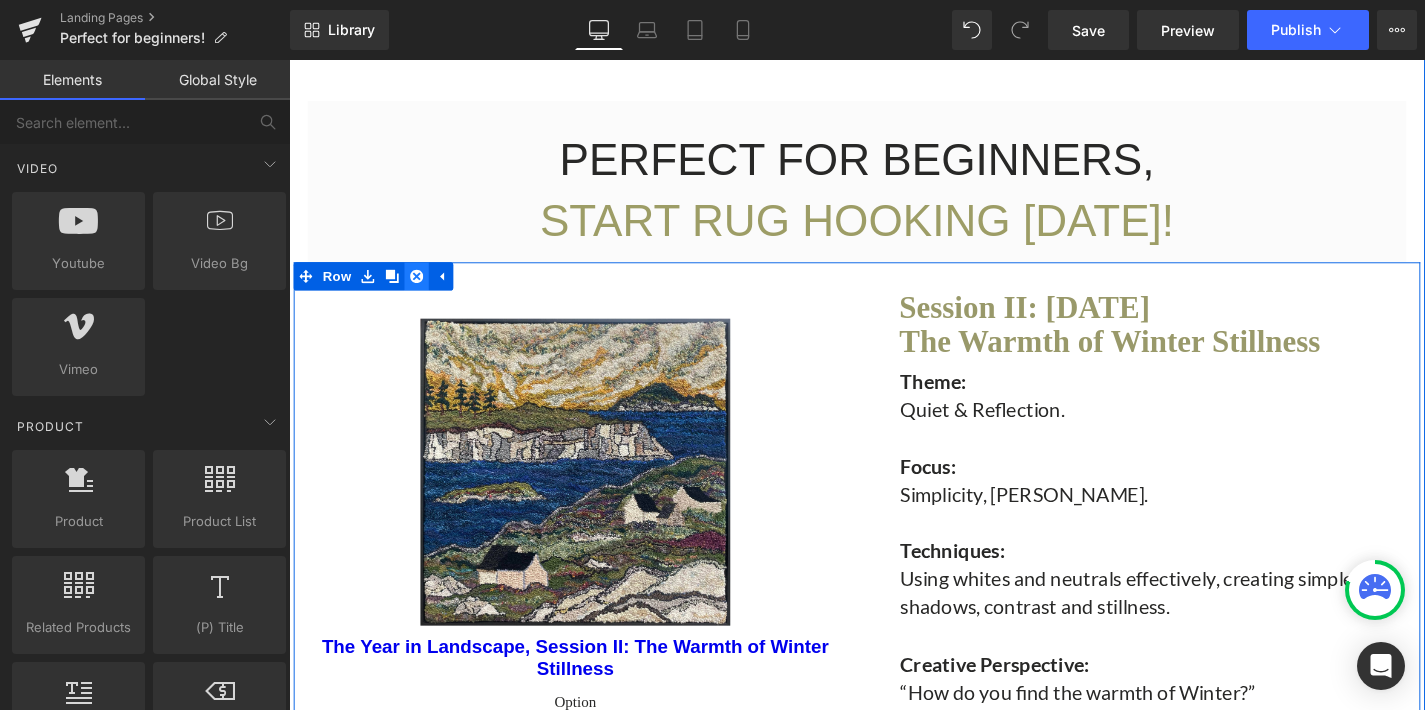 click 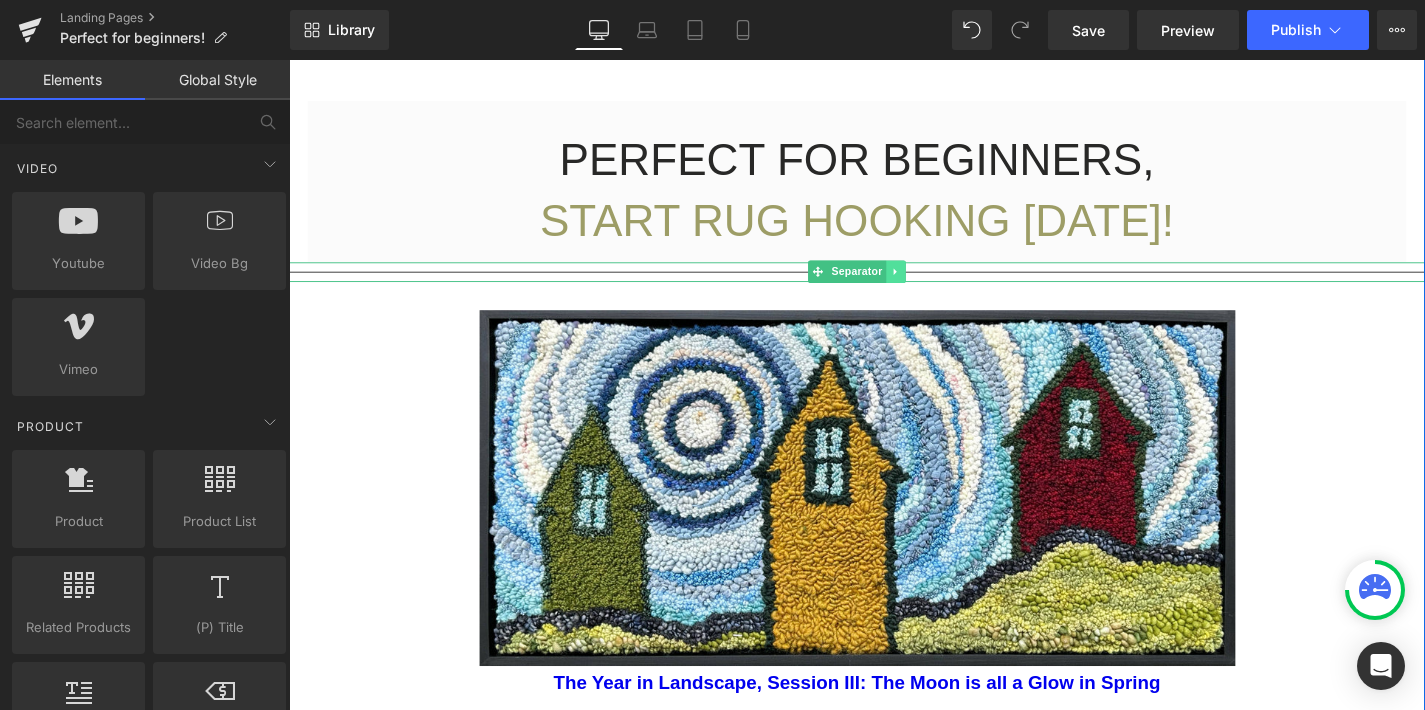 click 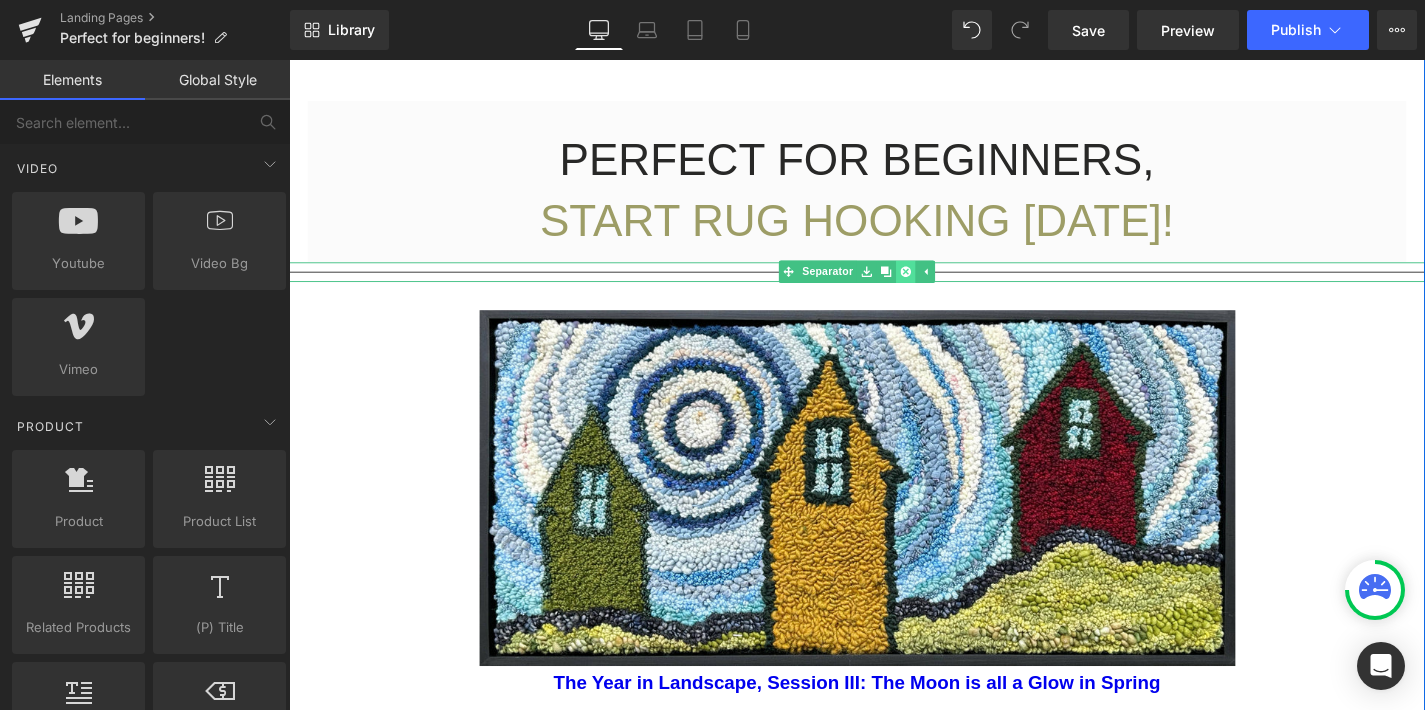 click 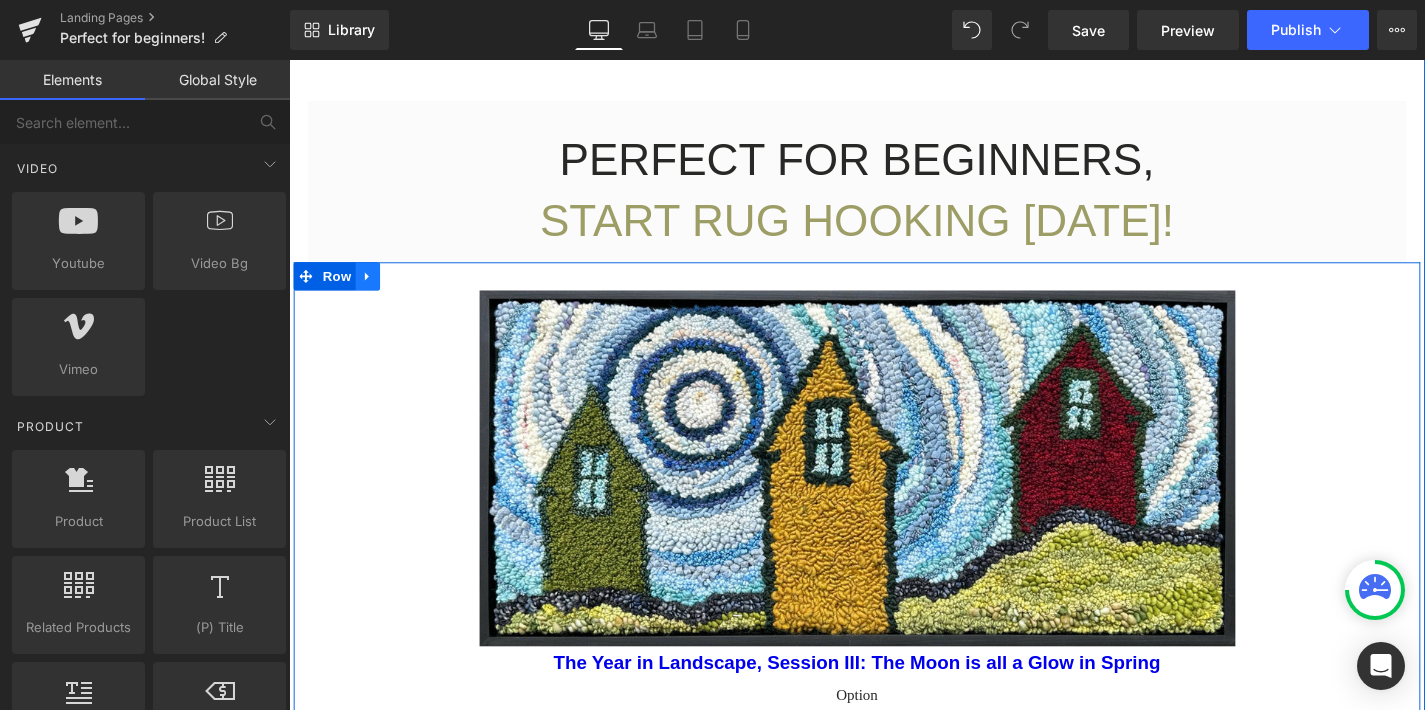 click 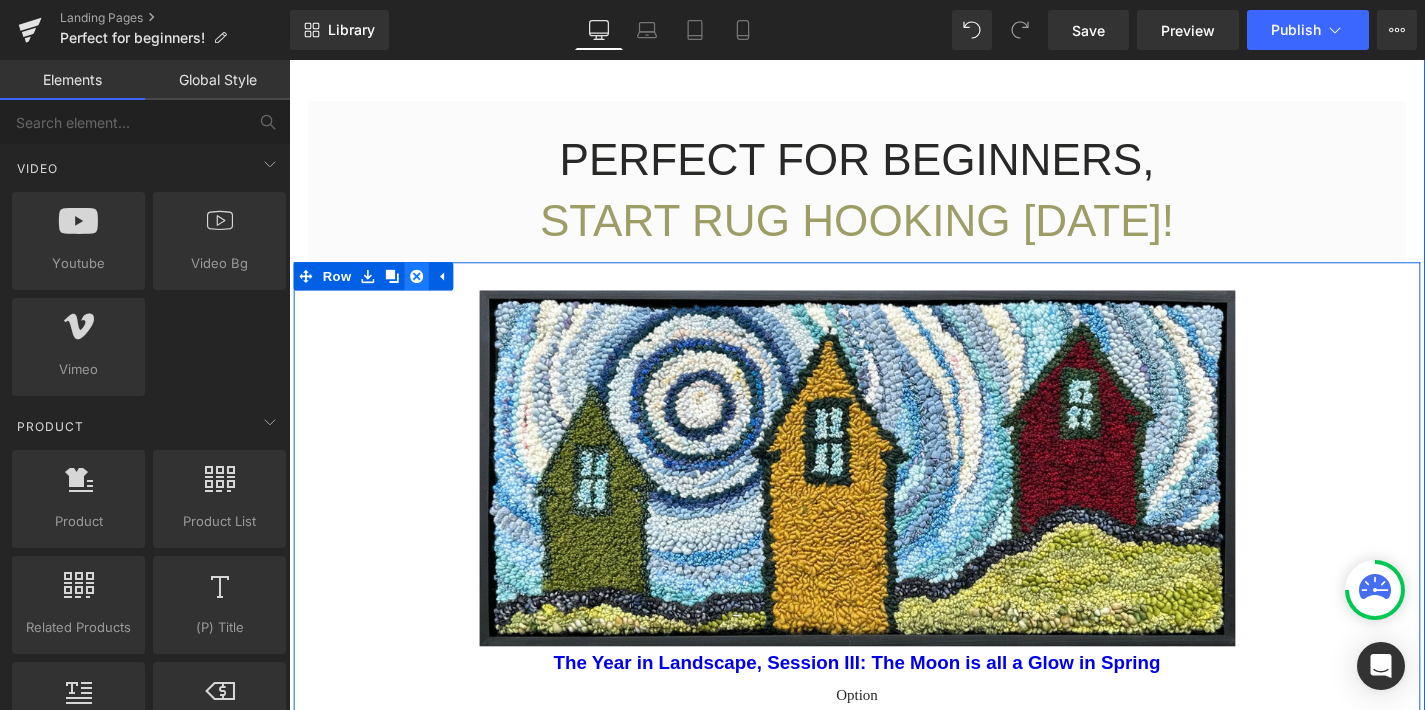 click 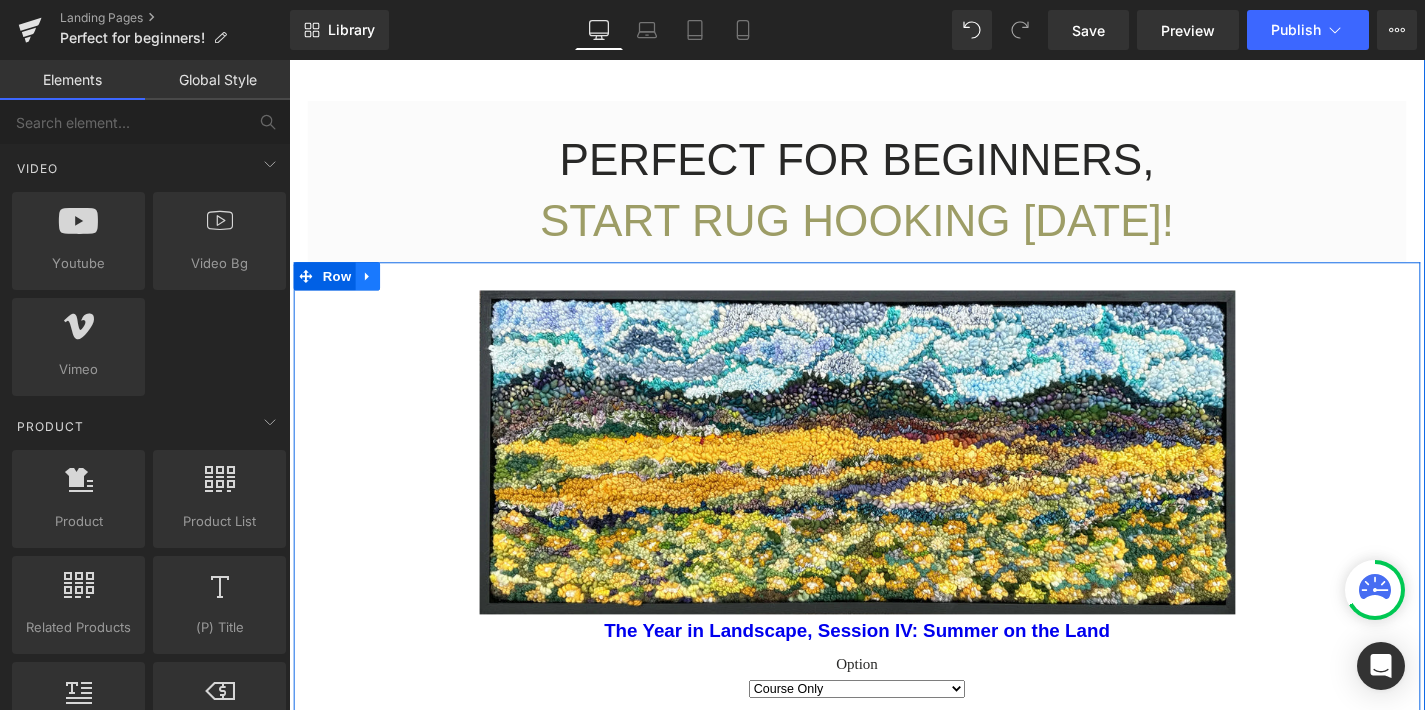 click 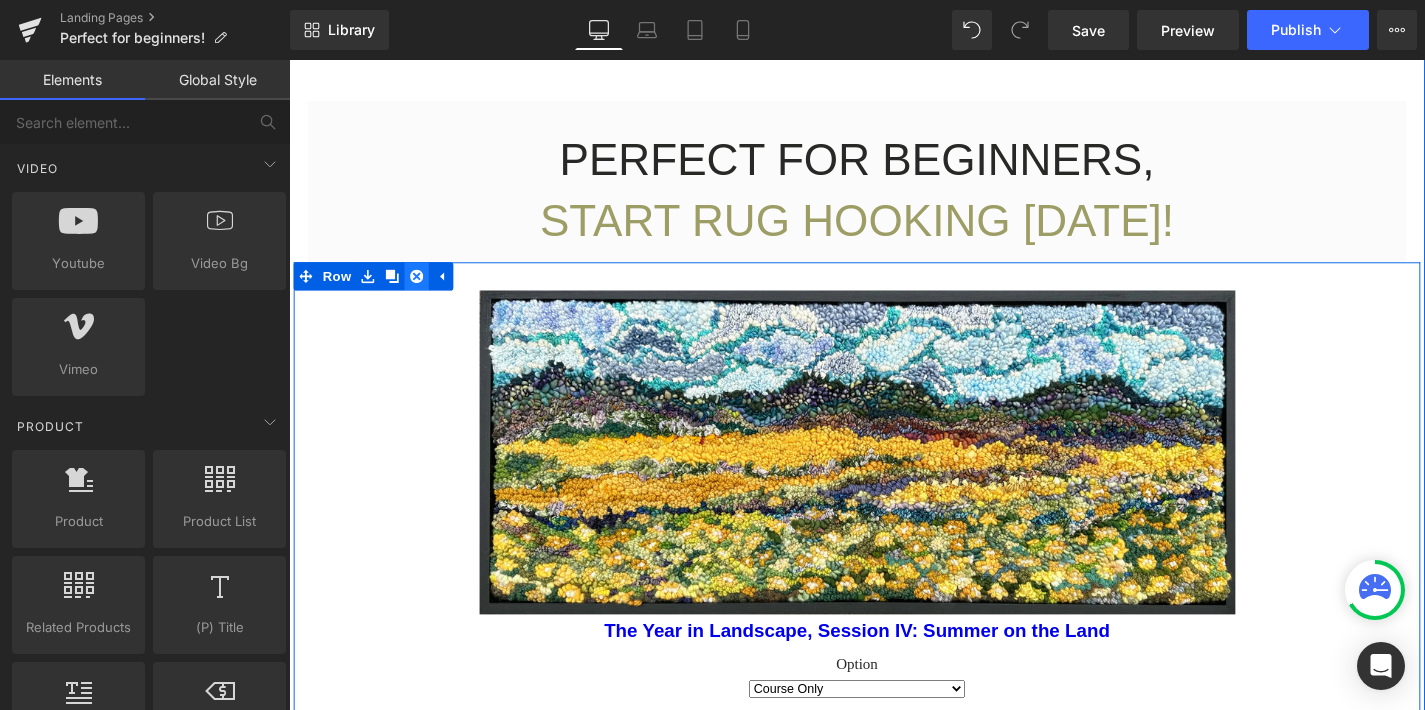 click 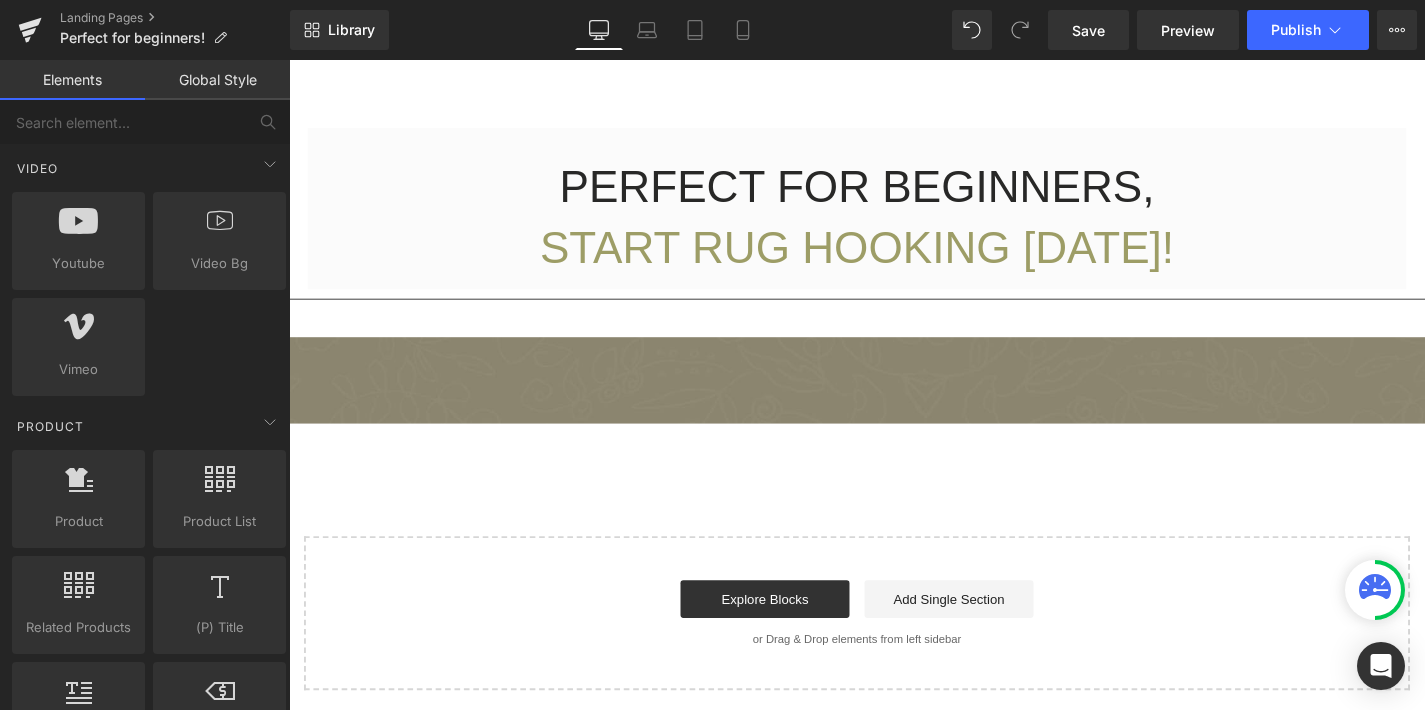 scroll, scrollTop: 874, scrollLeft: 0, axis: vertical 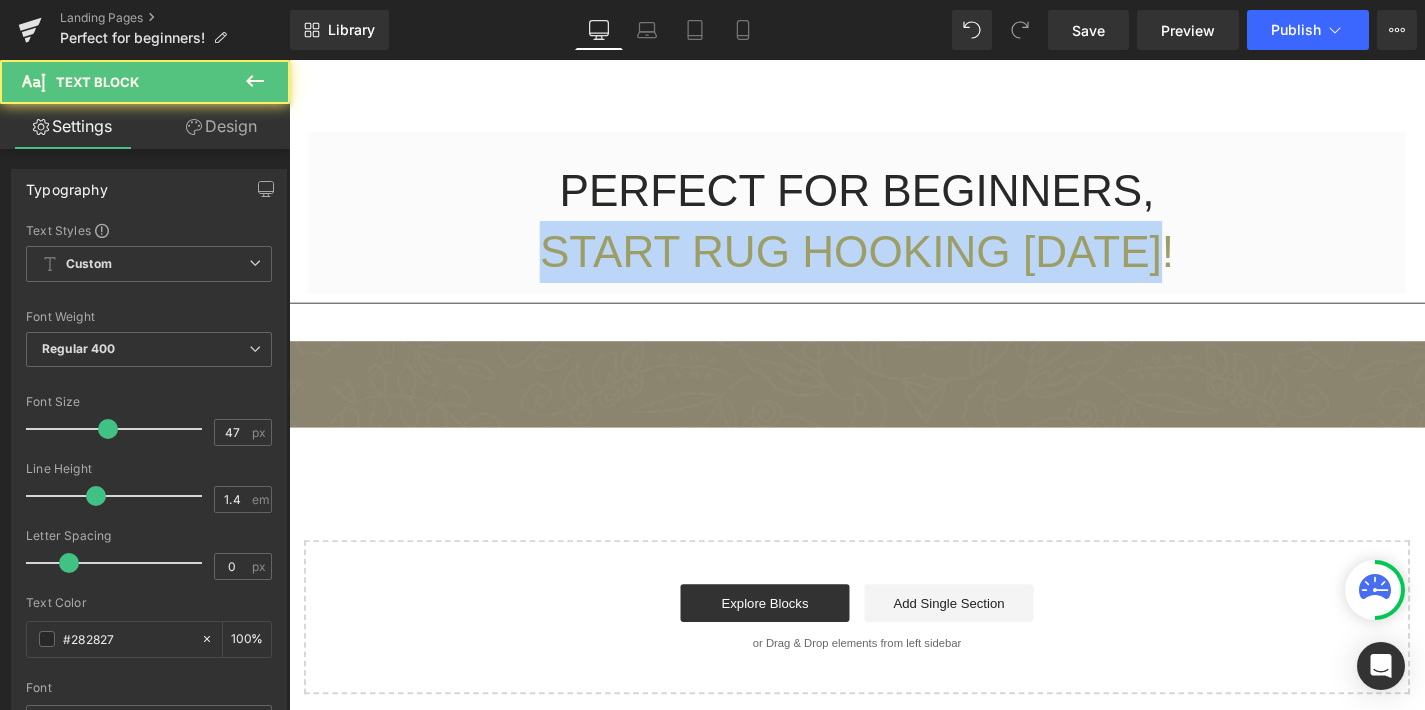 drag, startPoint x: 603, startPoint y: 273, endPoint x: 1507, endPoint y: 249, distance: 904.31854 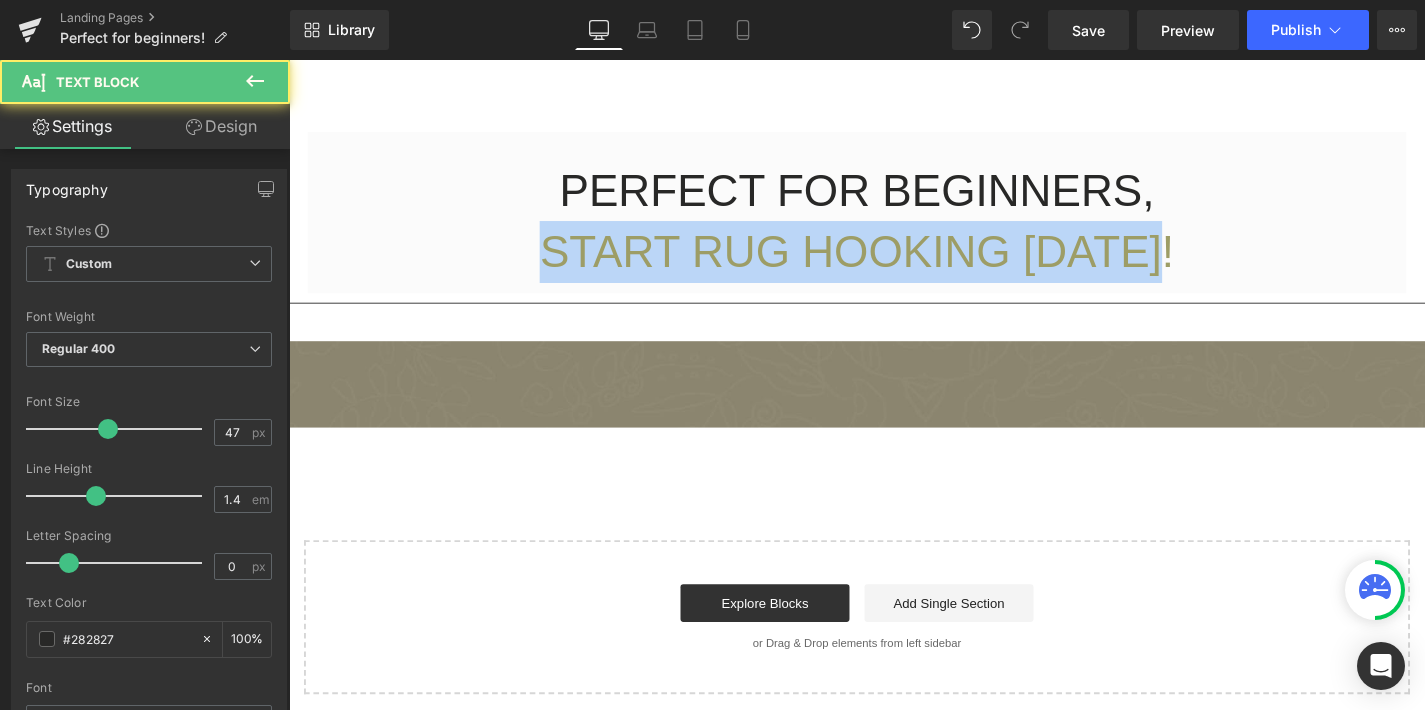 click on "bell
user
minus
plus
bars
file-lines
cart-shopping
magnifying-glass
magnifying-glass-plus
bag-shopping
arrow-left
arrow-right
angle-down
angle-up
angle-right
angle-left
globe
calendar
star
star-half
check
sliders
caret-down
caret-right
arrow-square
x" at bounding box center (894, 253) 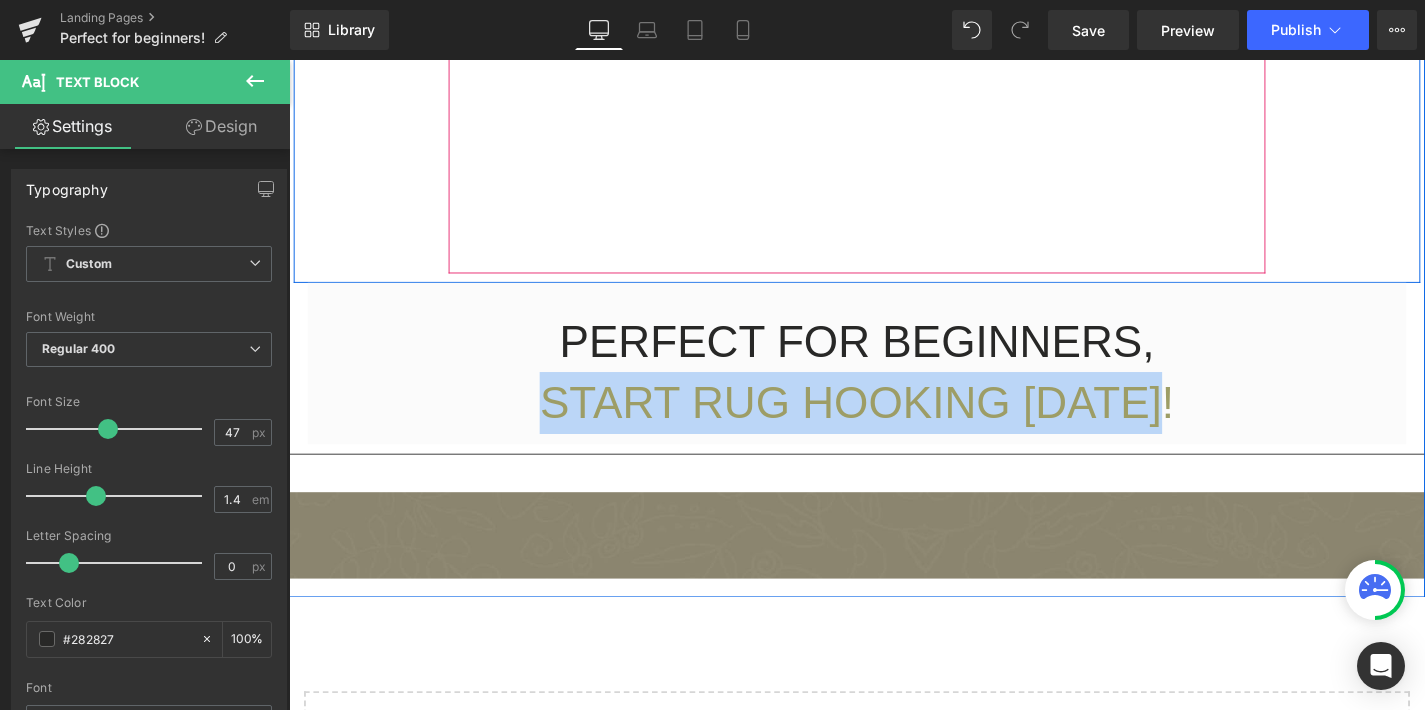 scroll, scrollTop: 708, scrollLeft: 0, axis: vertical 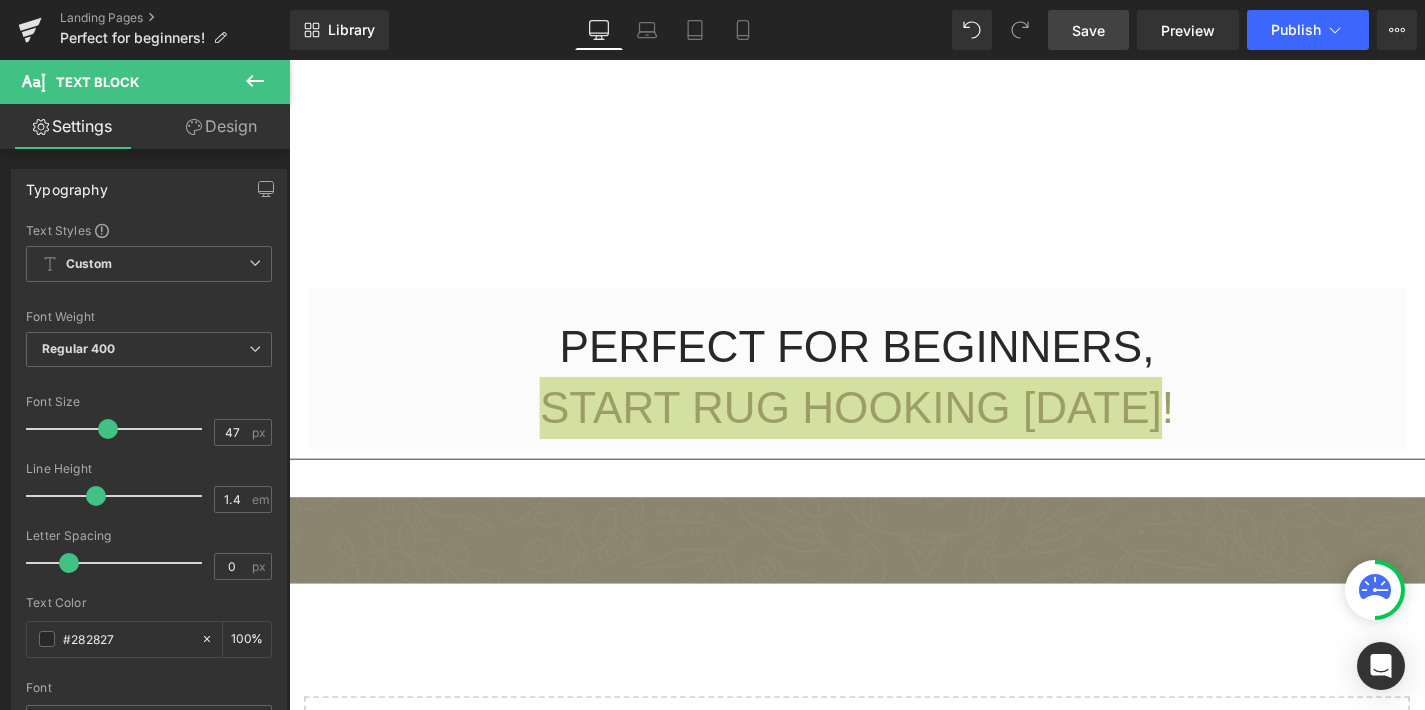click on "Save" at bounding box center (1088, 30) 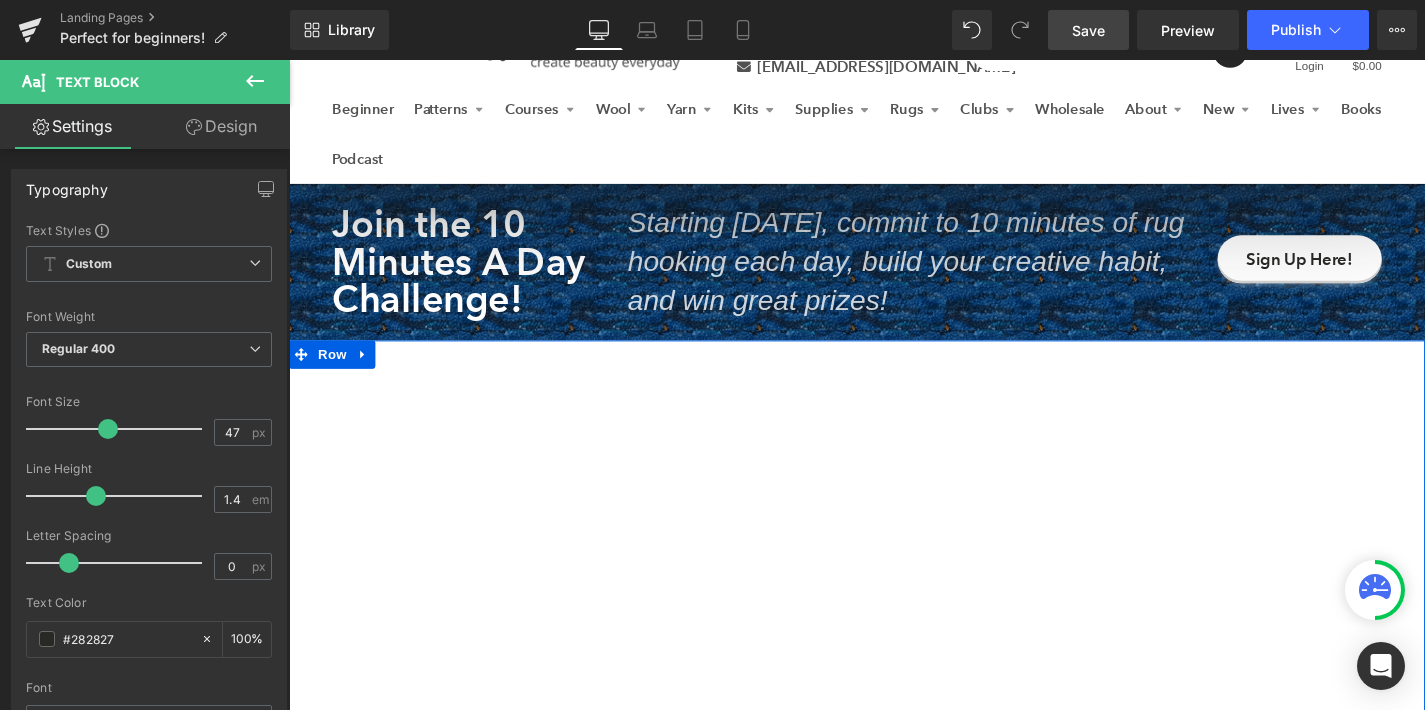 scroll, scrollTop: 133, scrollLeft: 0, axis: vertical 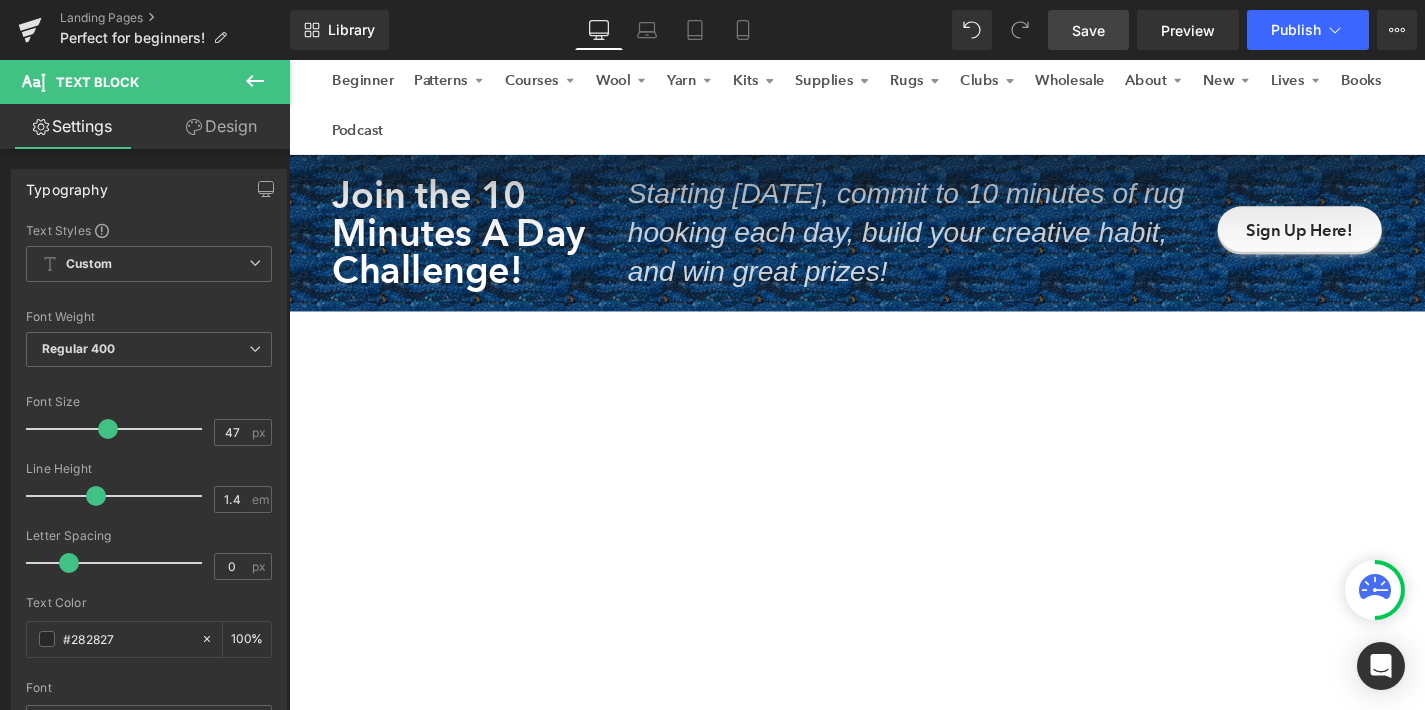 click on "Save" at bounding box center (1088, 30) 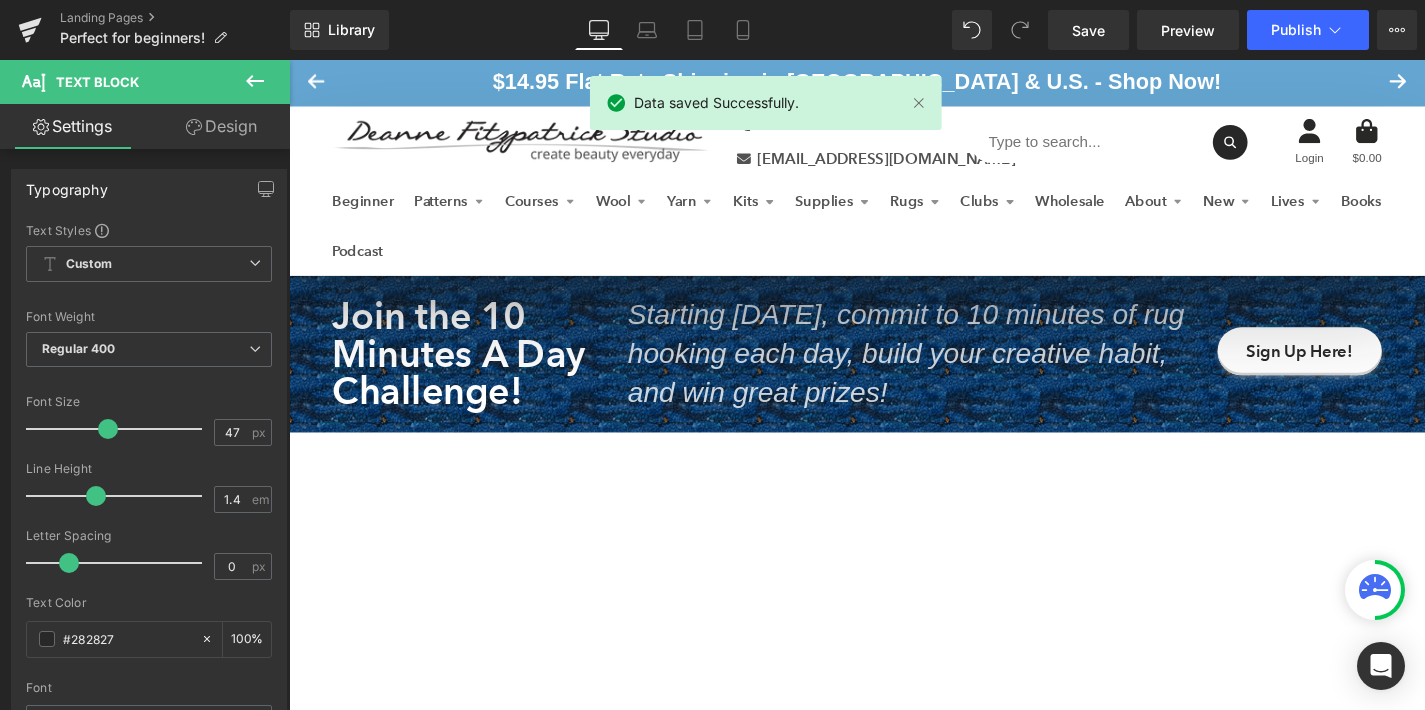 scroll, scrollTop: 3, scrollLeft: 0, axis: vertical 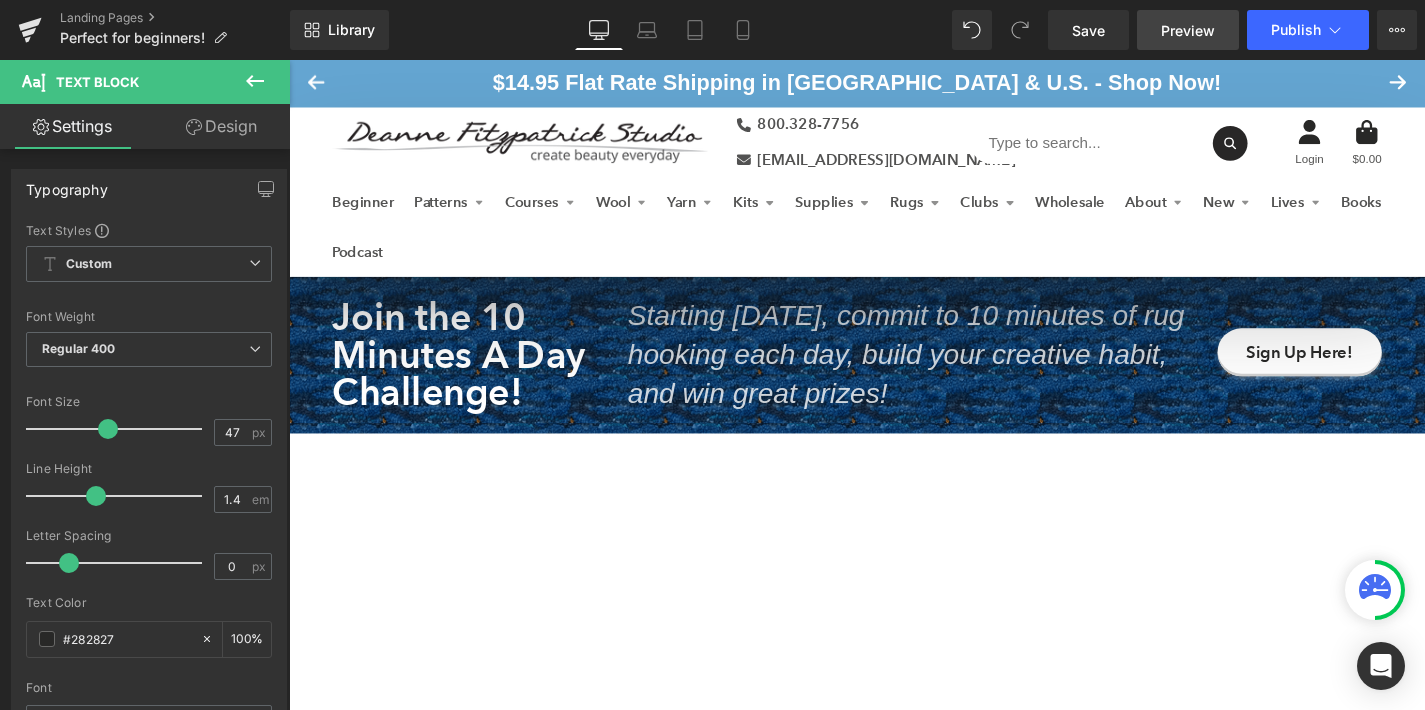 click on "Preview" at bounding box center (1188, 30) 